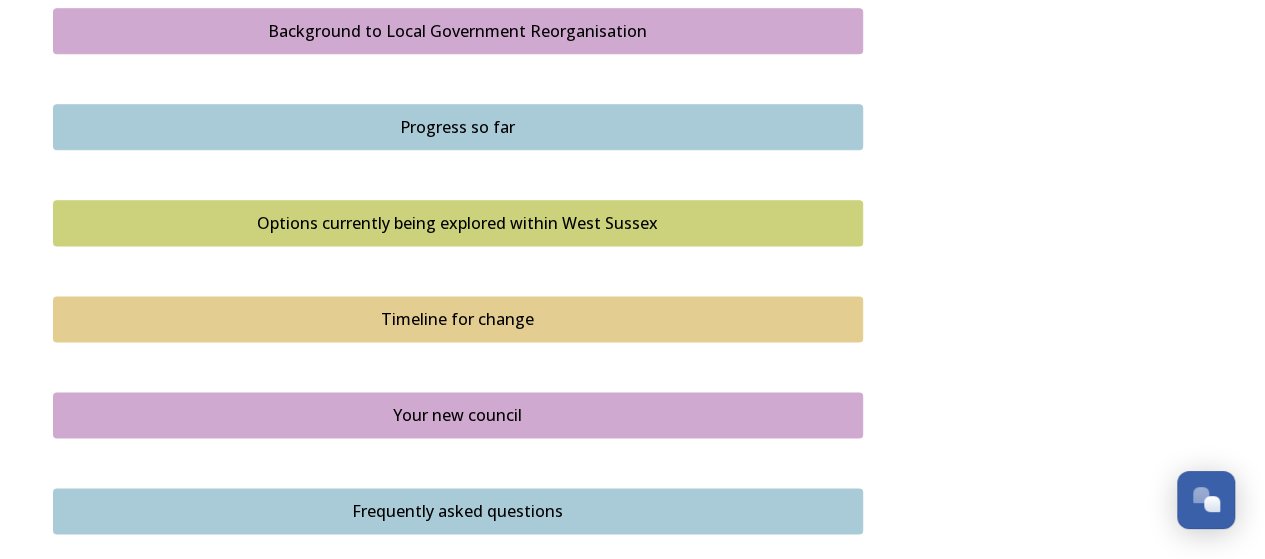 scroll, scrollTop: 1100, scrollLeft: 0, axis: vertical 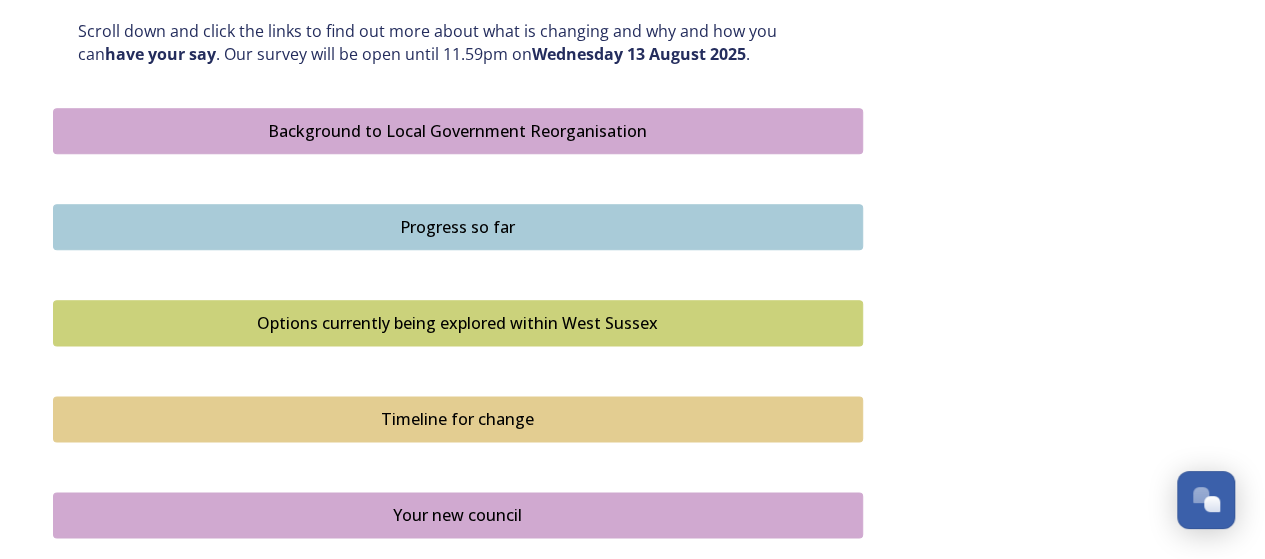 click on "Options currently being explored within West Sussex" at bounding box center [458, 323] 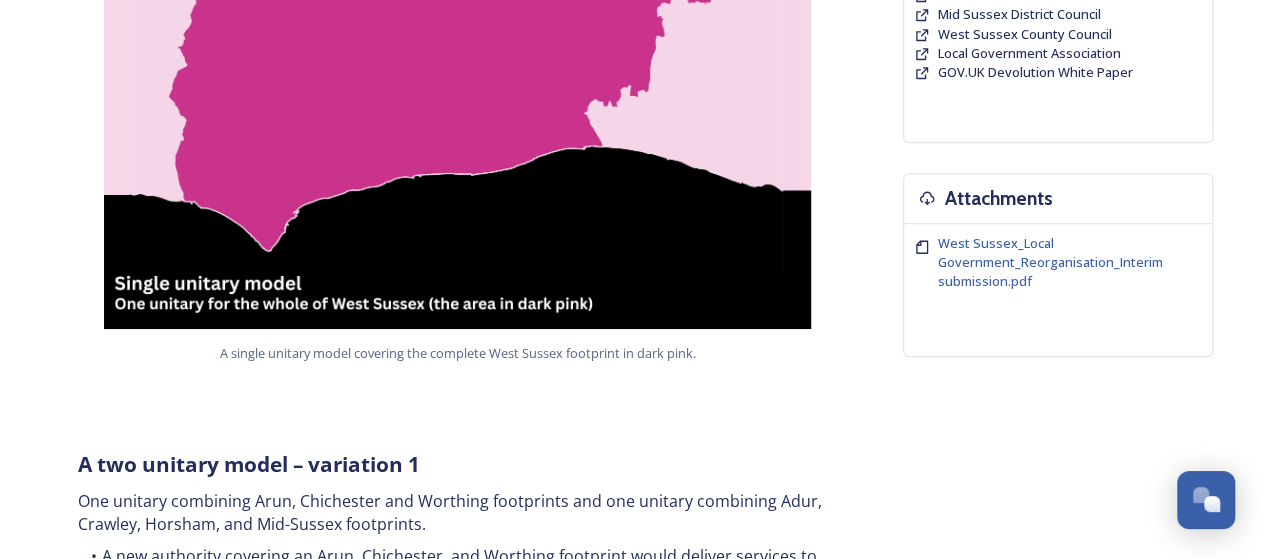 scroll, scrollTop: 500, scrollLeft: 0, axis: vertical 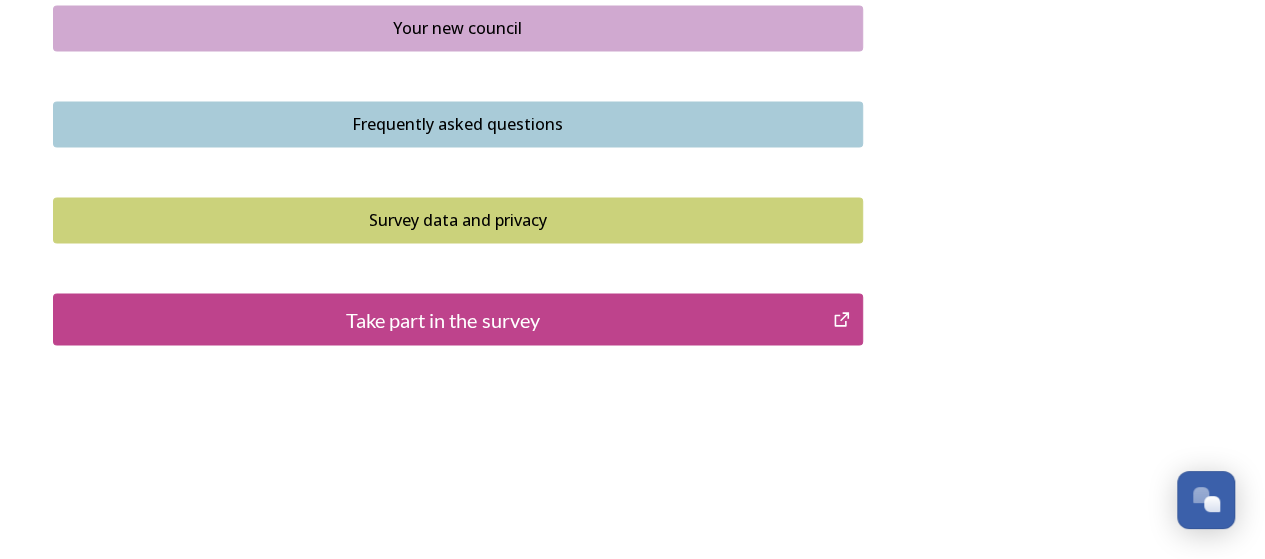 click on "Take part in the survey" at bounding box center [443, 319] 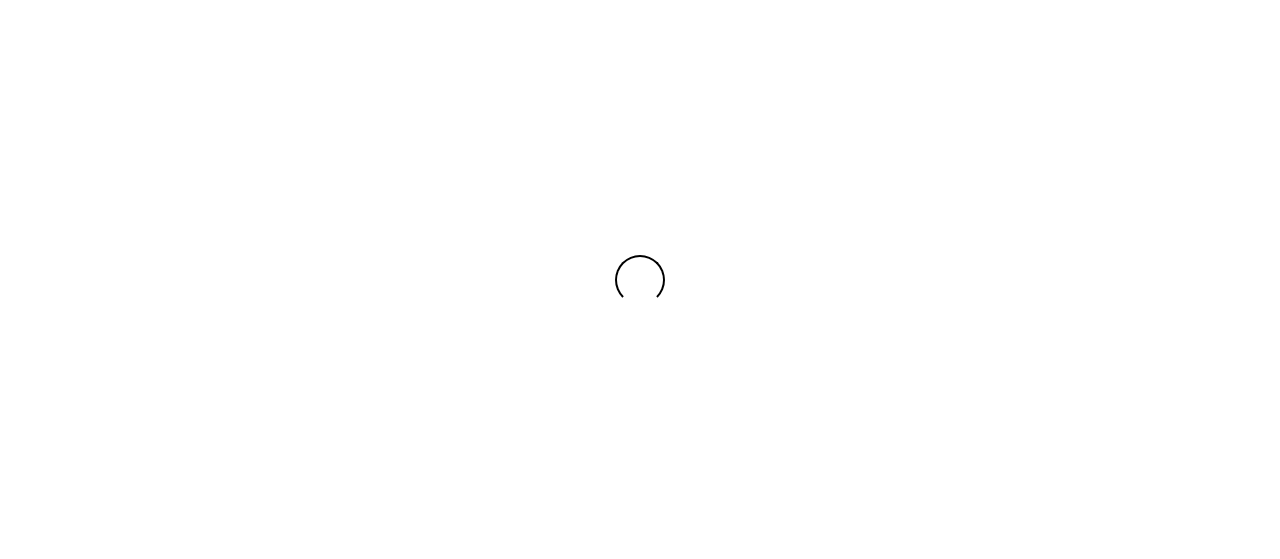 scroll, scrollTop: 0, scrollLeft: 0, axis: both 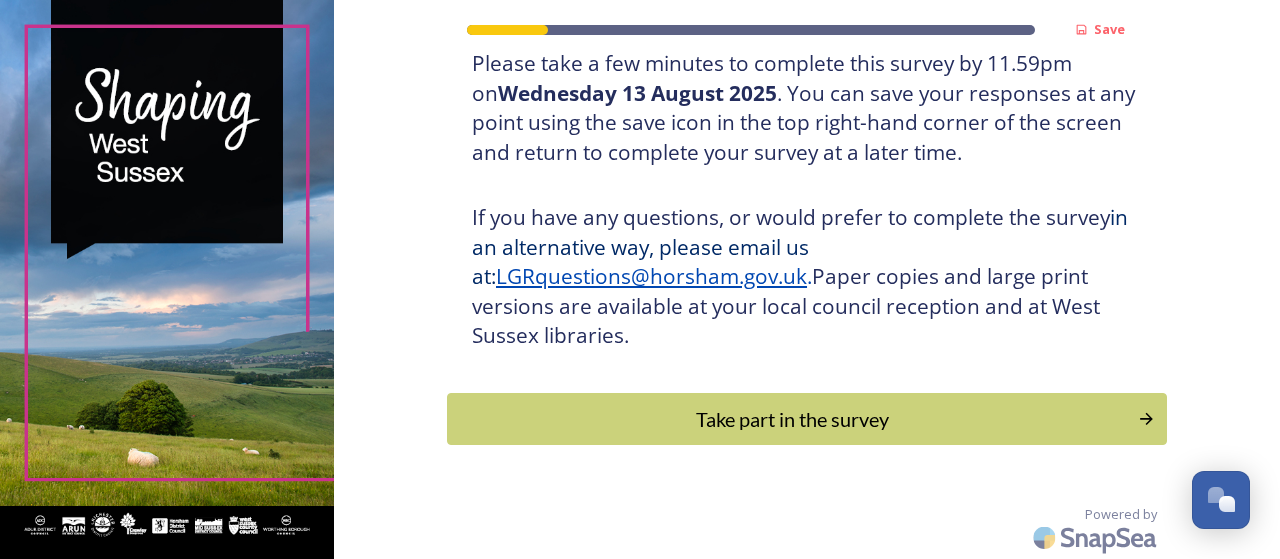 click on "Take part in the survey" at bounding box center (792, 419) 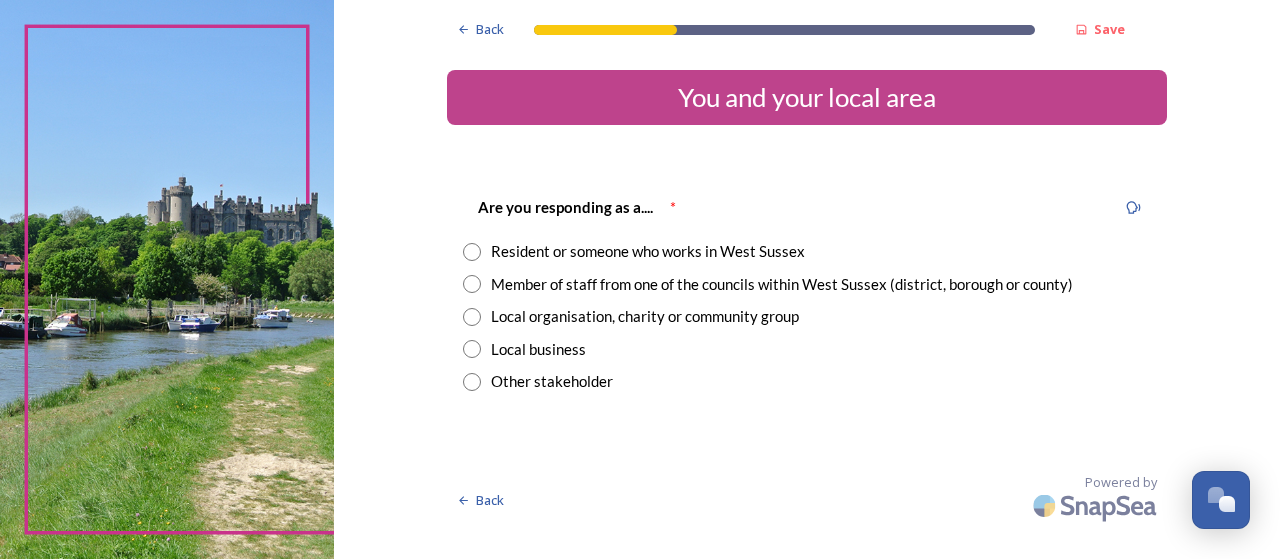 click at bounding box center (472, 284) 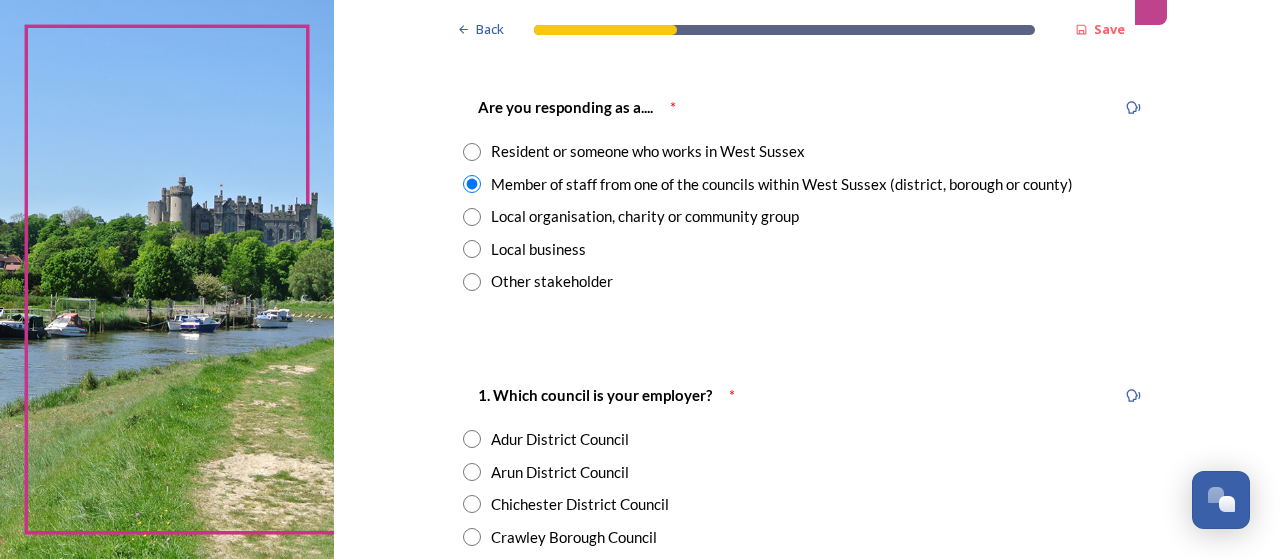 scroll, scrollTop: 200, scrollLeft: 0, axis: vertical 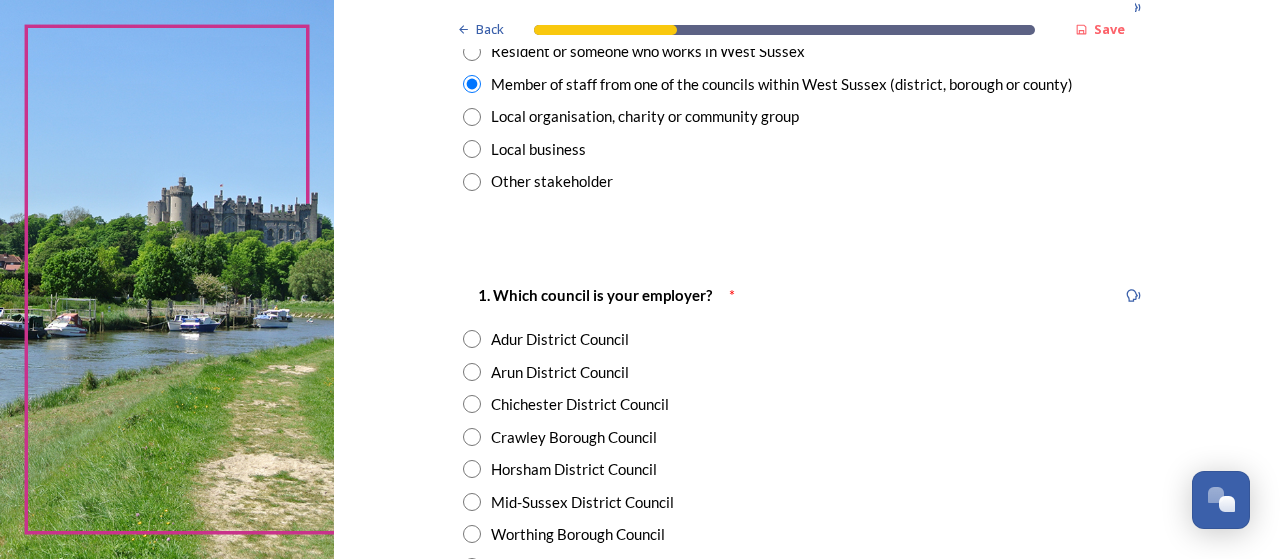 click at bounding box center [472, 339] 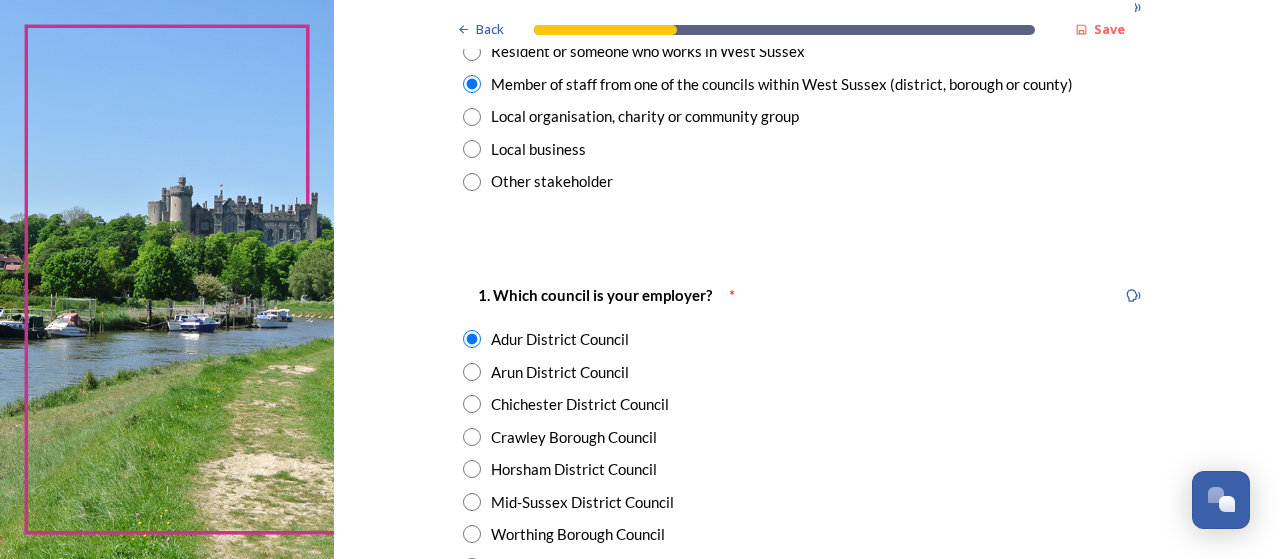 scroll, scrollTop: 300, scrollLeft: 0, axis: vertical 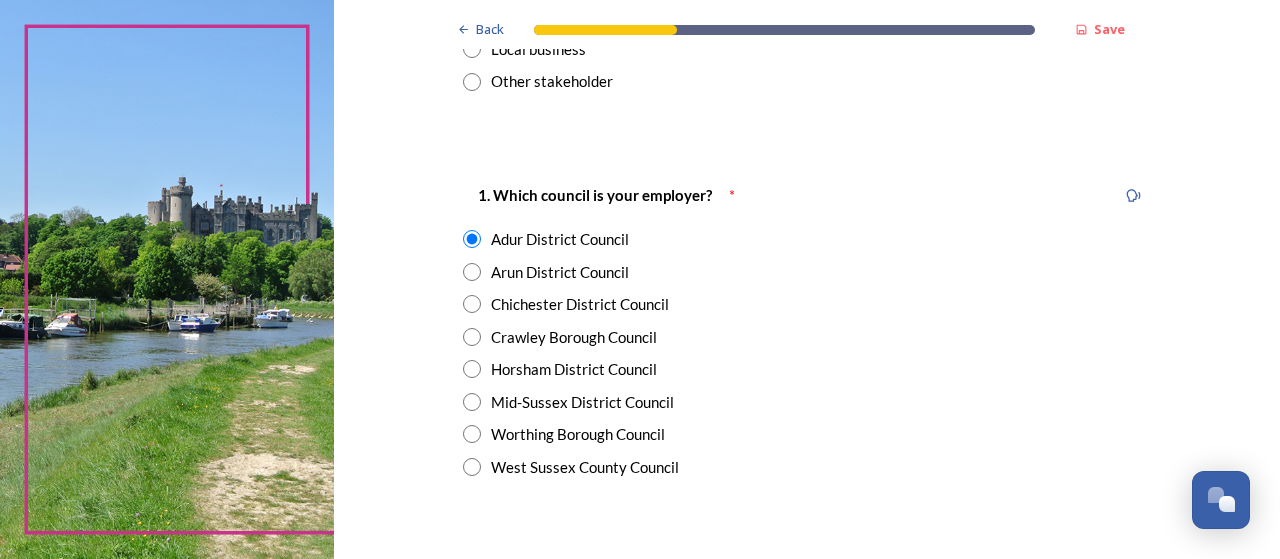 click at bounding box center [472, 434] 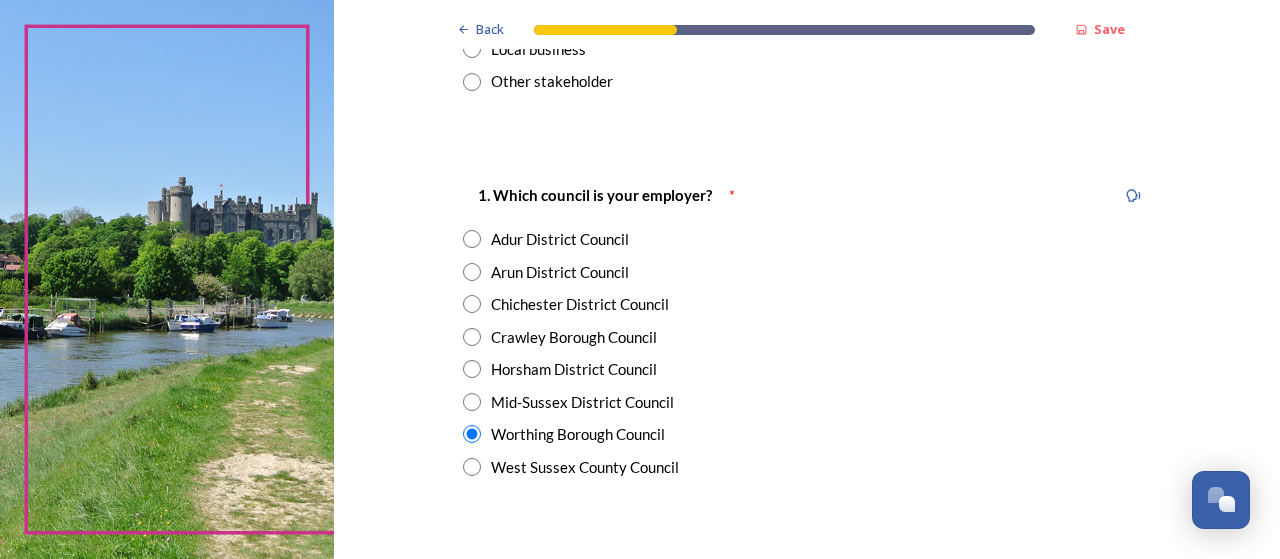 click at bounding box center (472, 239) 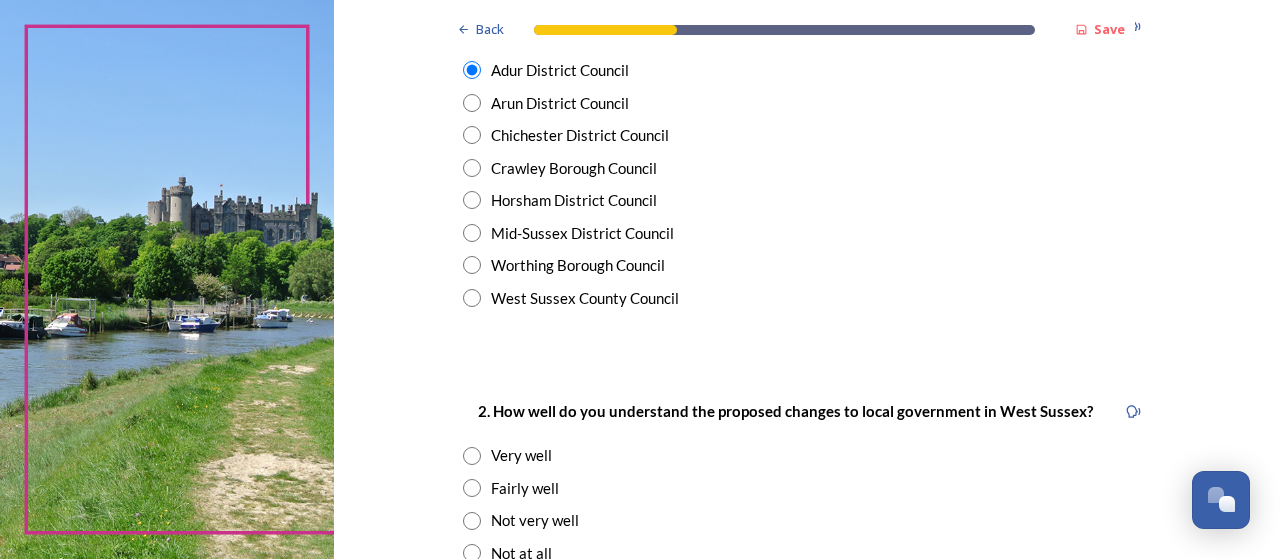 scroll, scrollTop: 500, scrollLeft: 0, axis: vertical 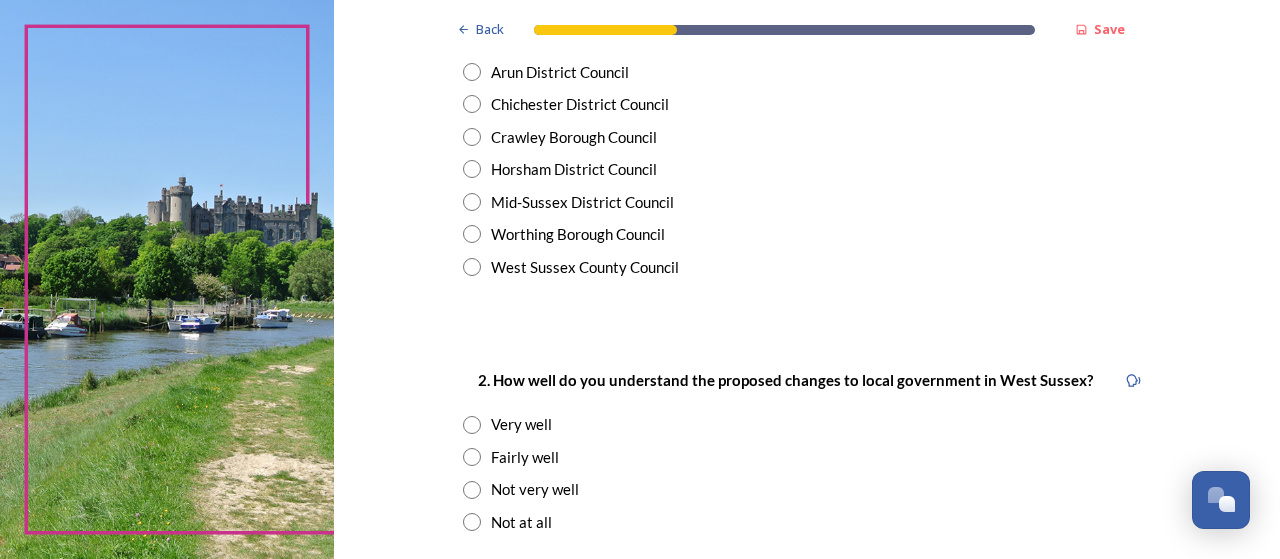 click at bounding box center (472, 425) 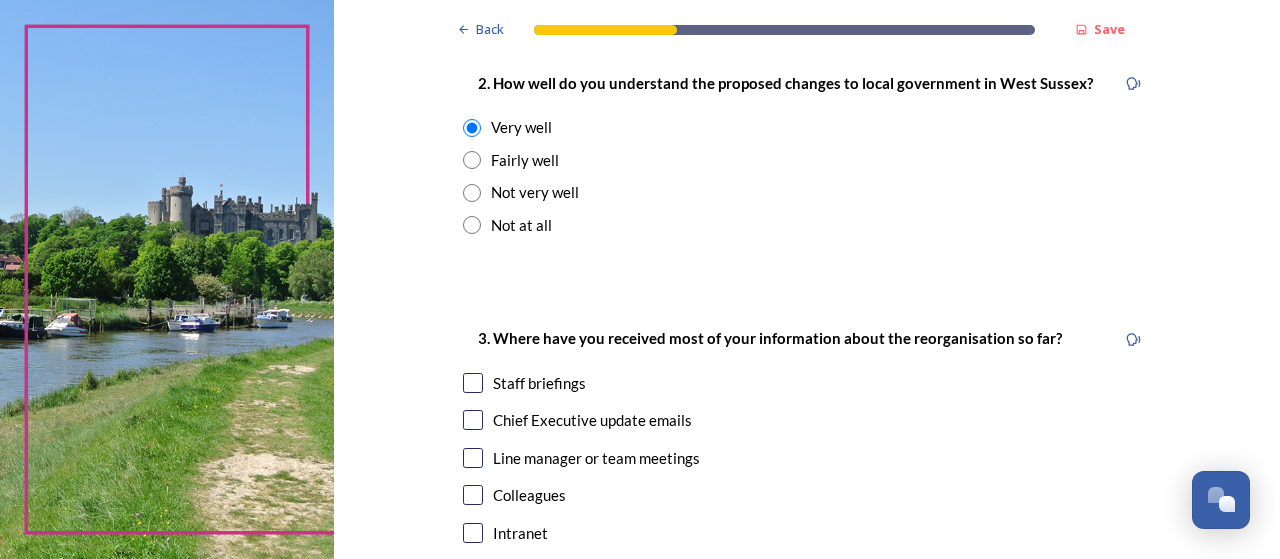 scroll, scrollTop: 800, scrollLeft: 0, axis: vertical 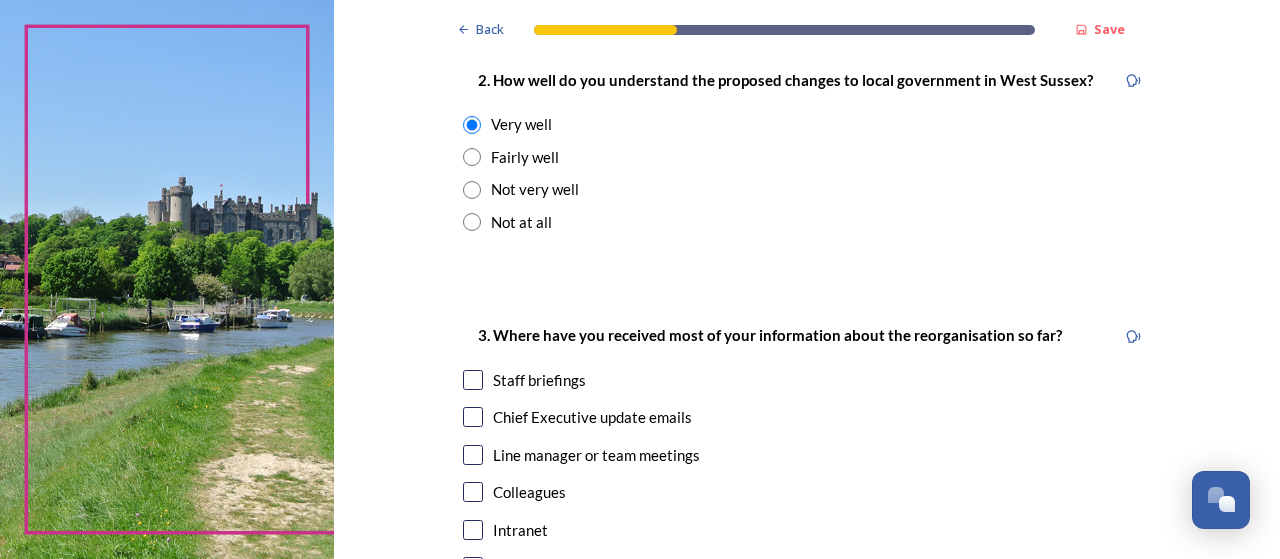 click at bounding box center [473, 380] 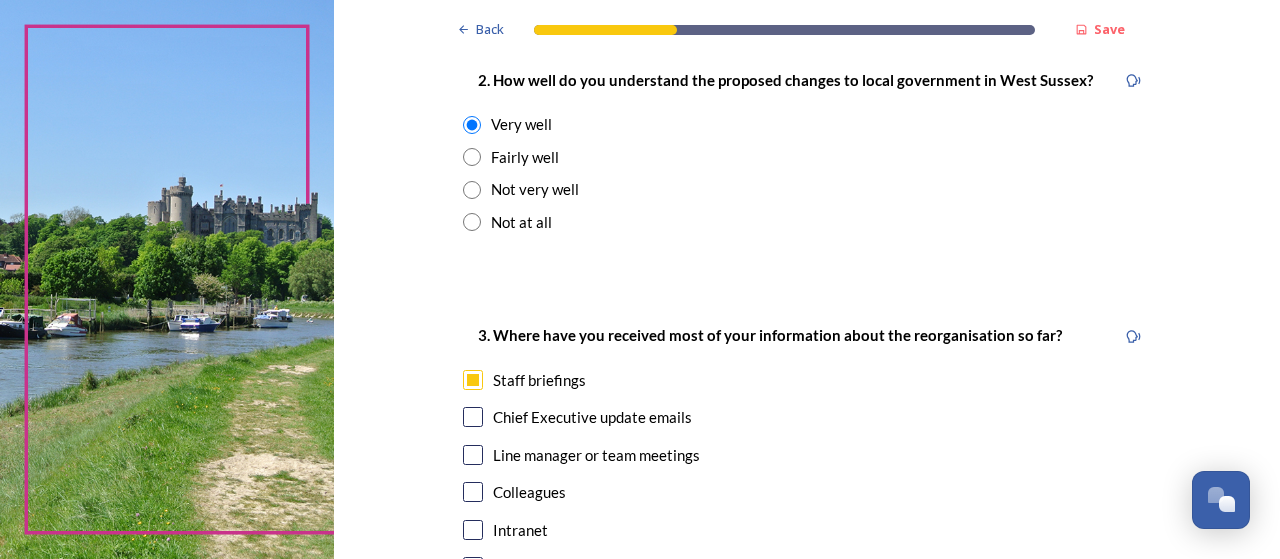 click at bounding box center [473, 417] 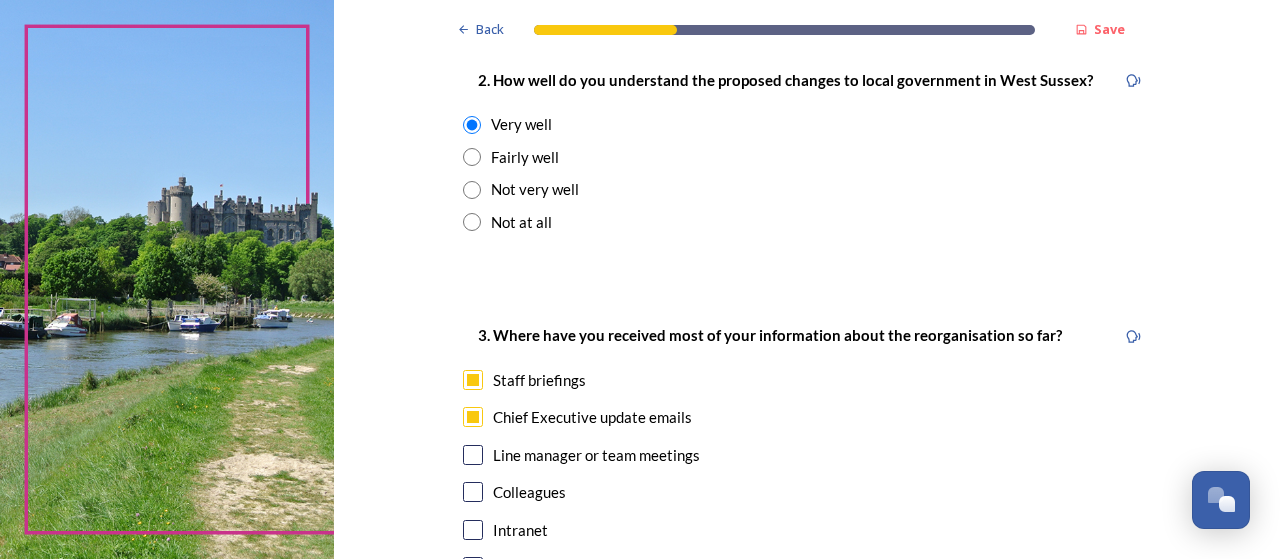 click at bounding box center [473, 380] 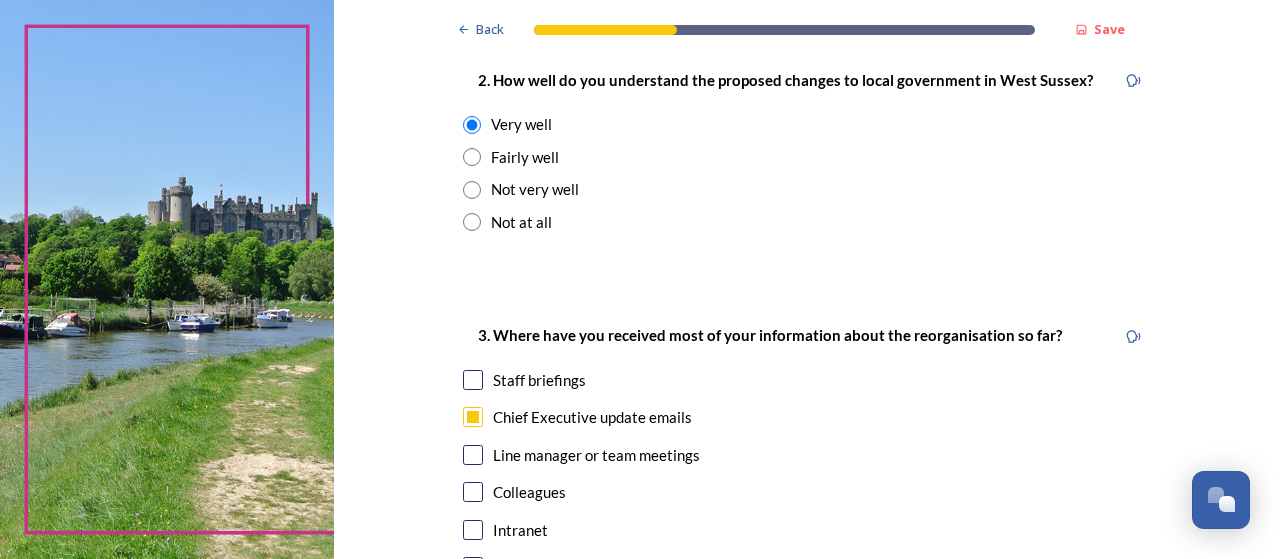click at bounding box center (473, 380) 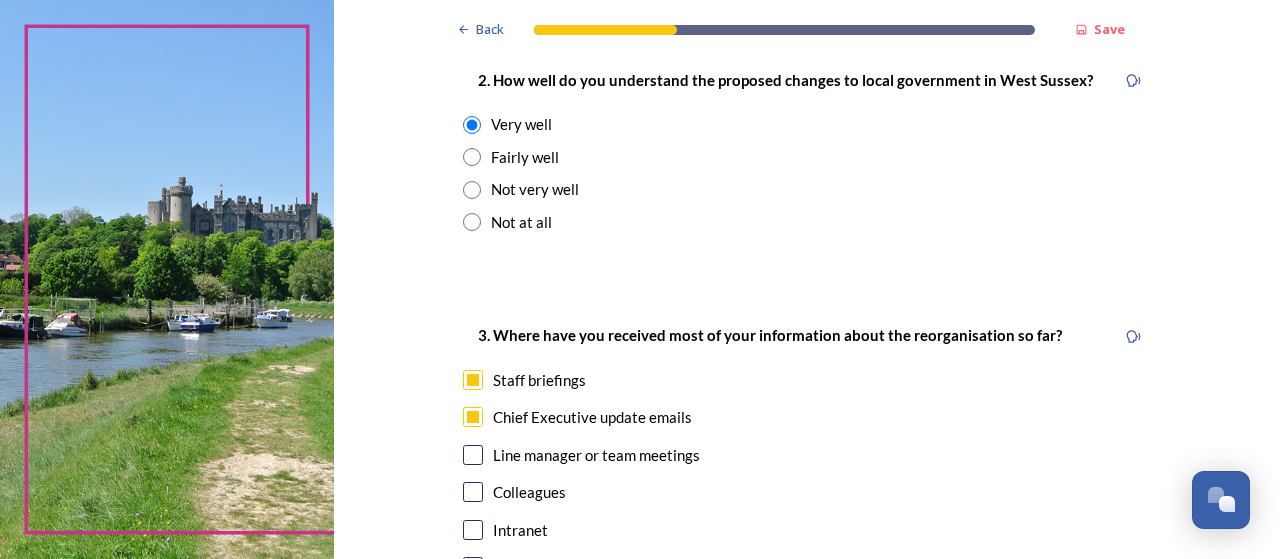 click at bounding box center (473, 455) 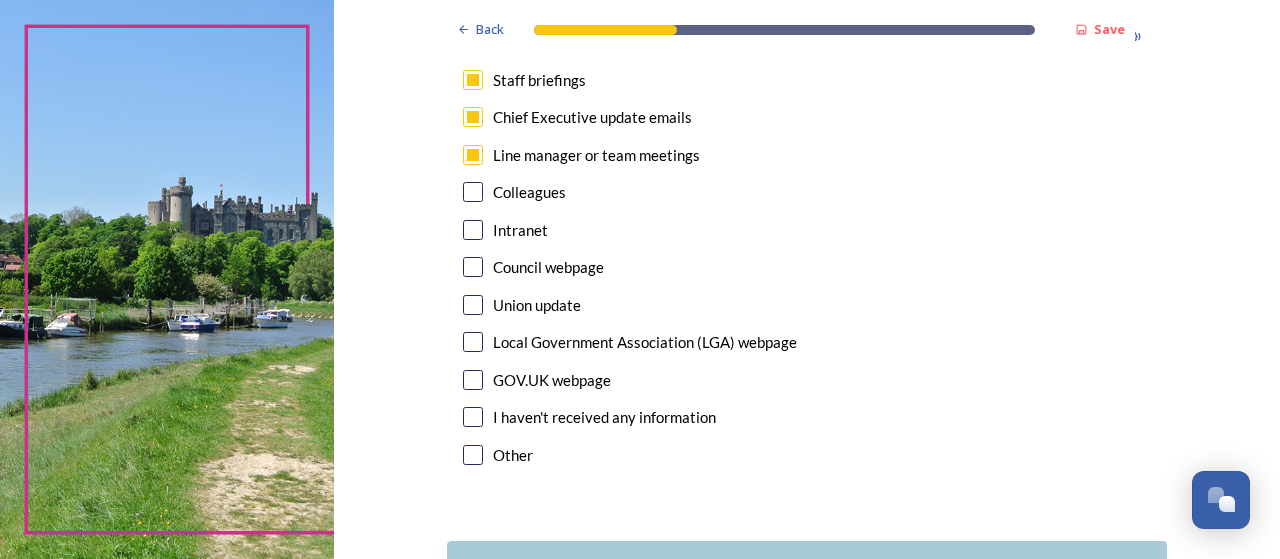 scroll, scrollTop: 1200, scrollLeft: 0, axis: vertical 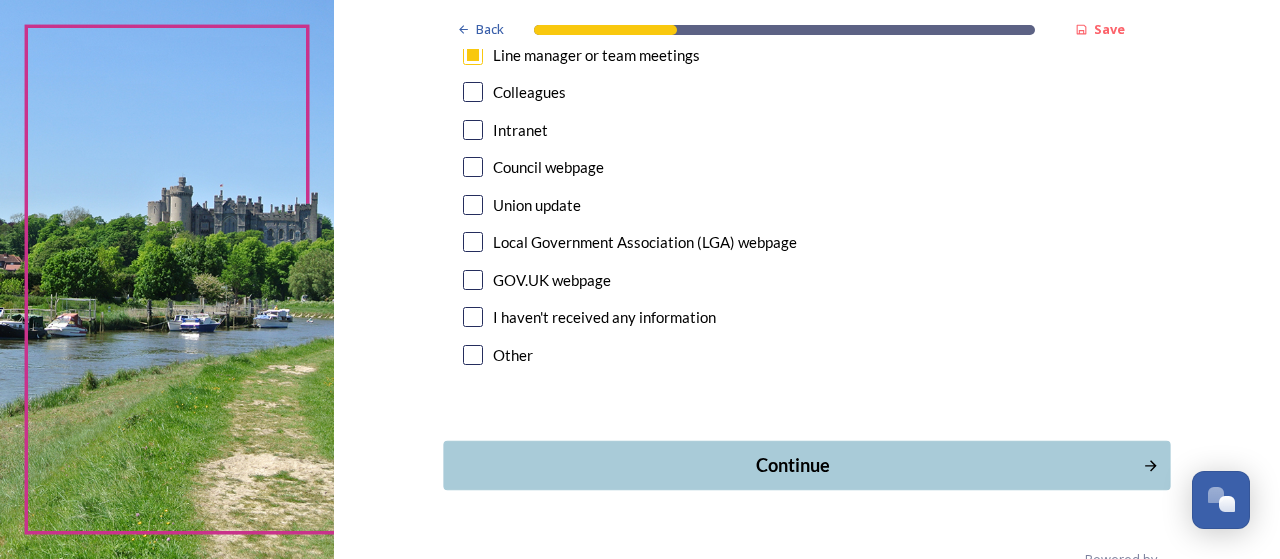 click on "Continue" at bounding box center [793, 465] 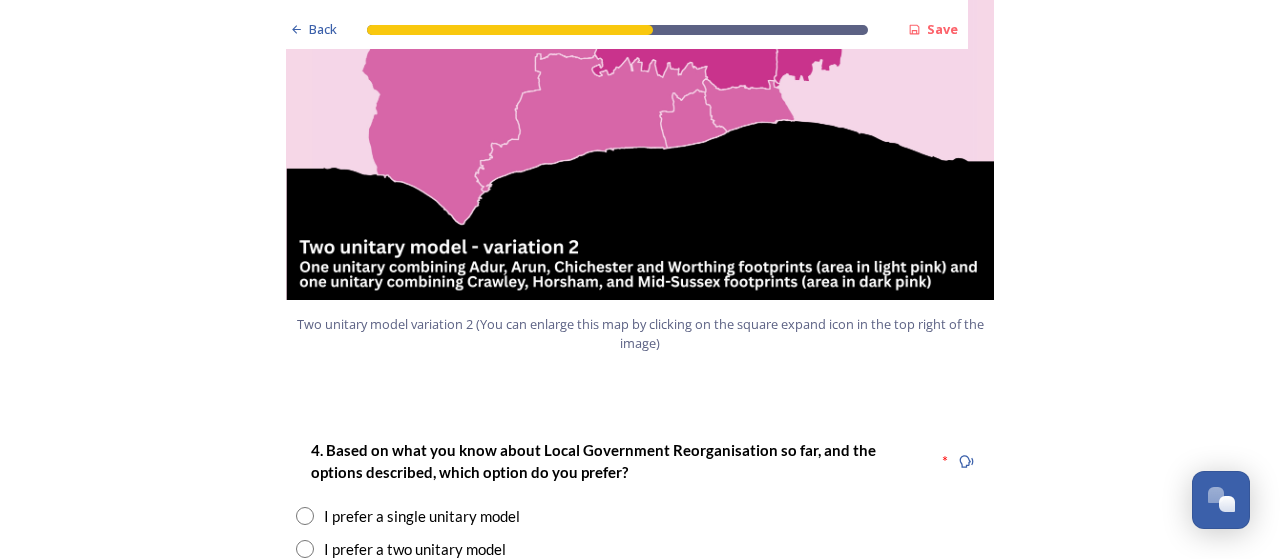 scroll, scrollTop: 2400, scrollLeft: 0, axis: vertical 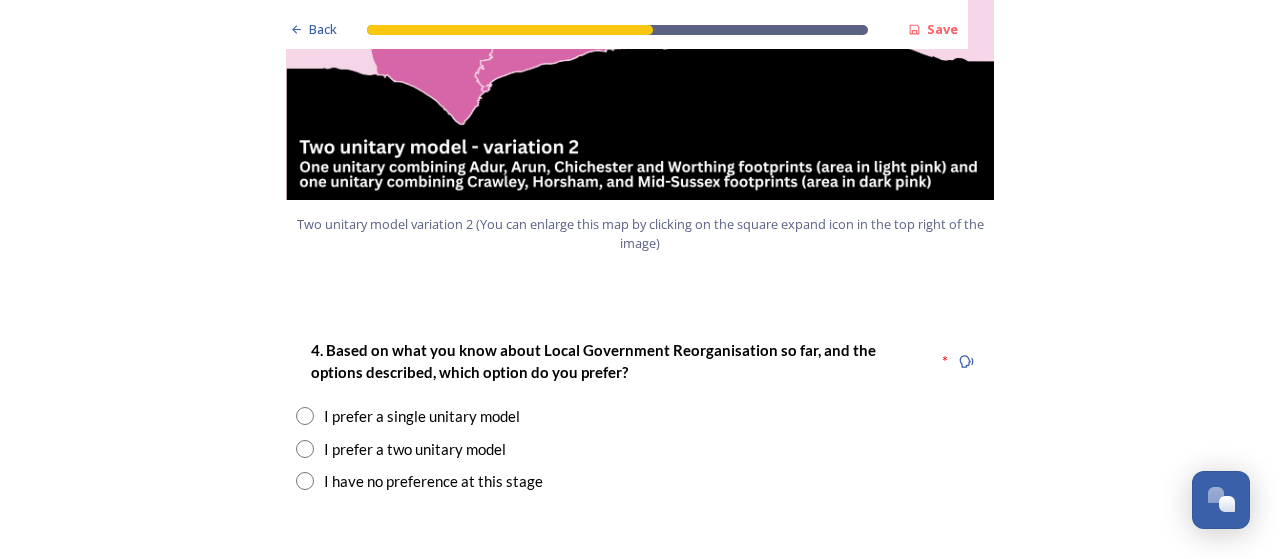 click at bounding box center (305, 449) 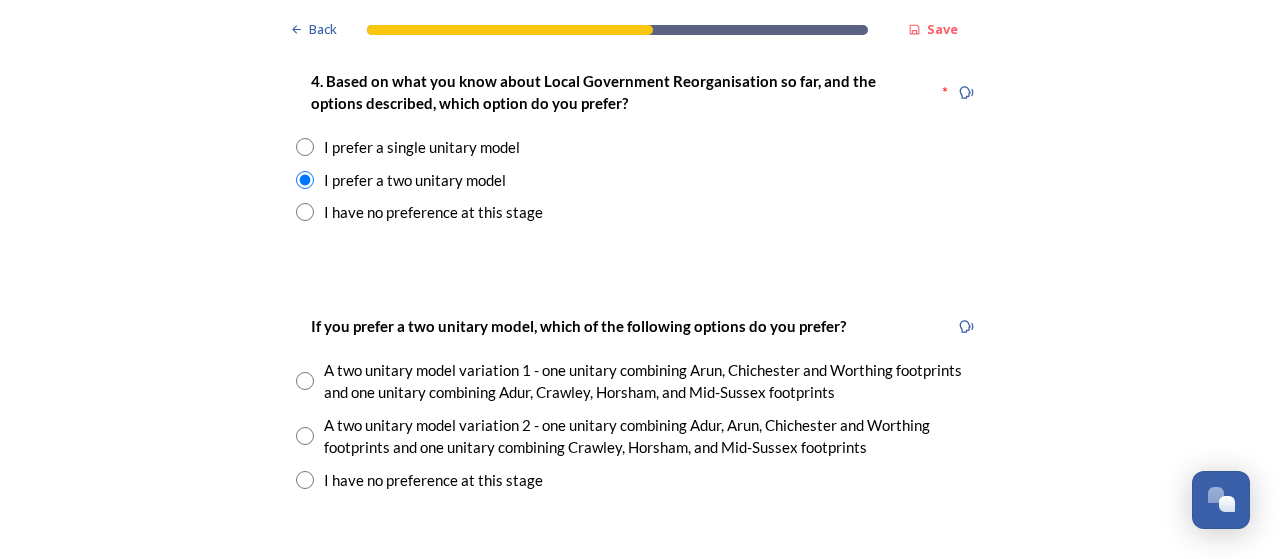 scroll, scrollTop: 2700, scrollLeft: 0, axis: vertical 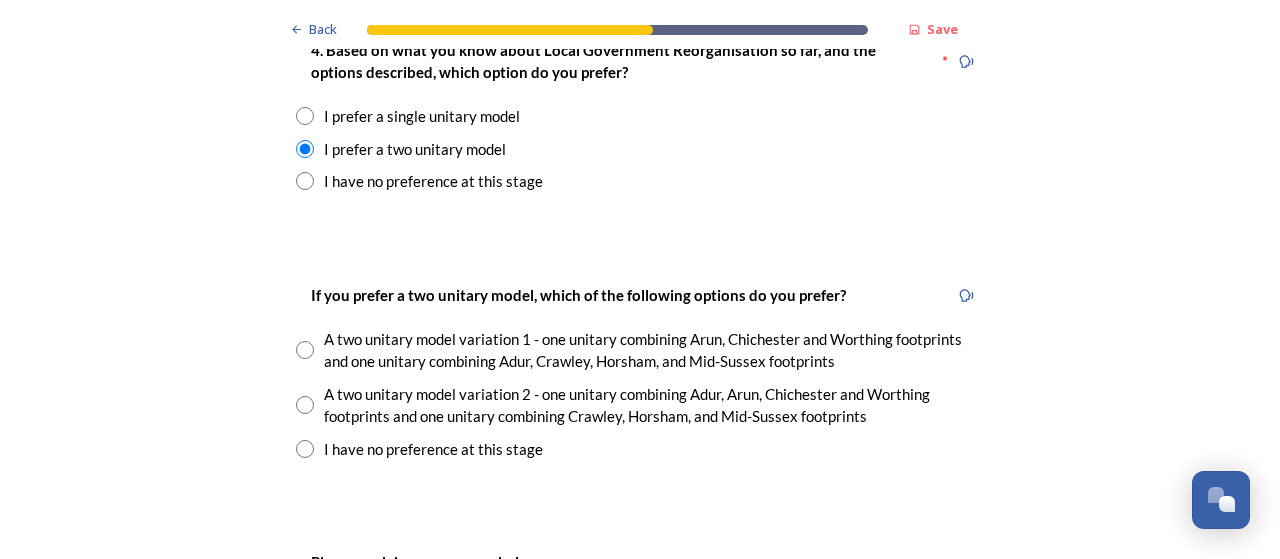 click at bounding box center (305, 405) 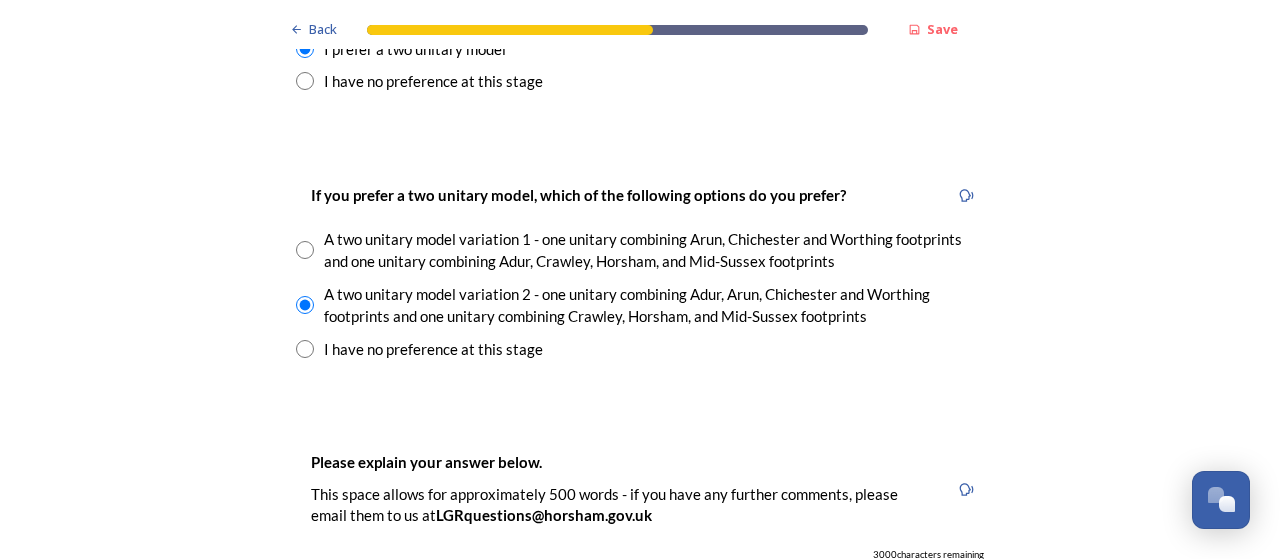 scroll, scrollTop: 2900, scrollLeft: 0, axis: vertical 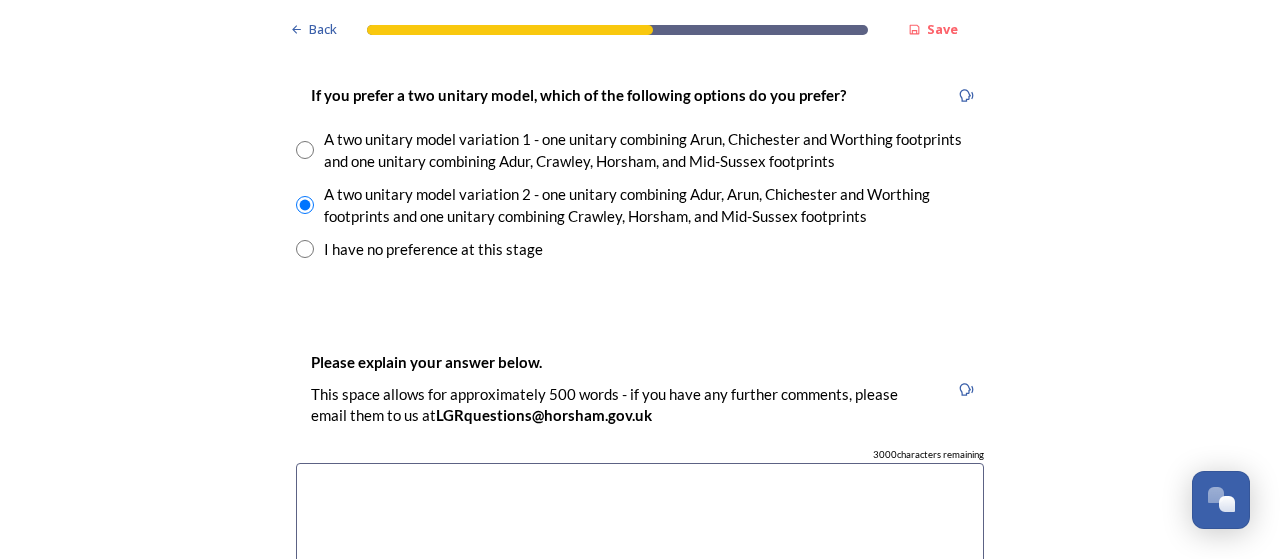 click at bounding box center [640, 575] 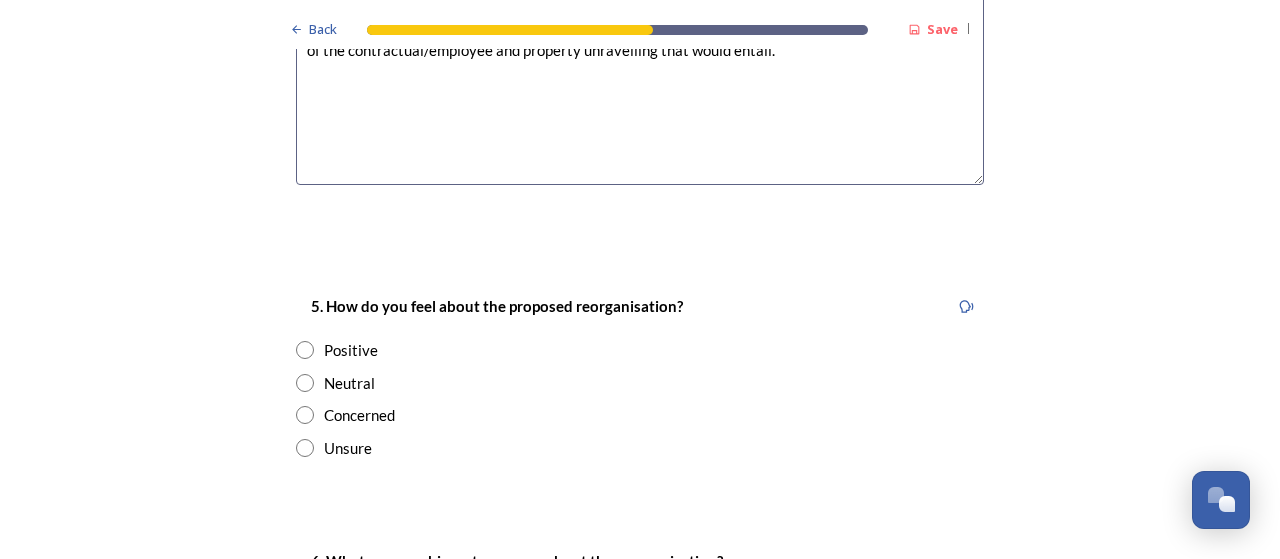 scroll, scrollTop: 3502, scrollLeft: 0, axis: vertical 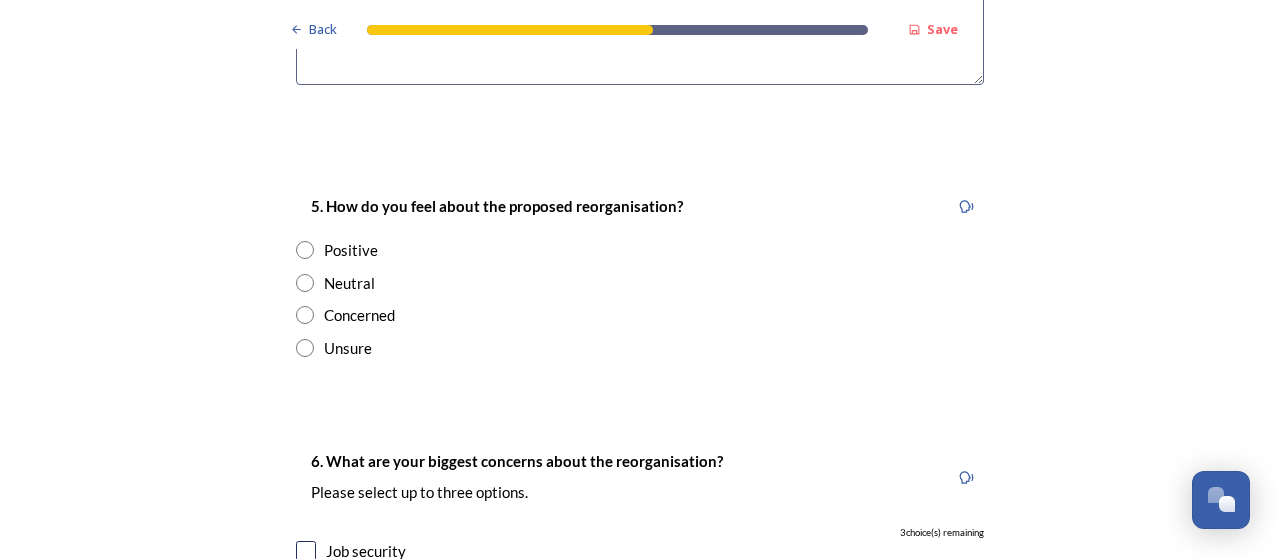type on "1 unitary will be far too big.
2 unitary model less bureaucratic.
[REGION] & Worthing have been combined for 15 years and it makes no sense to split that up with all of the contractual/employee and property unravelling that would entail." 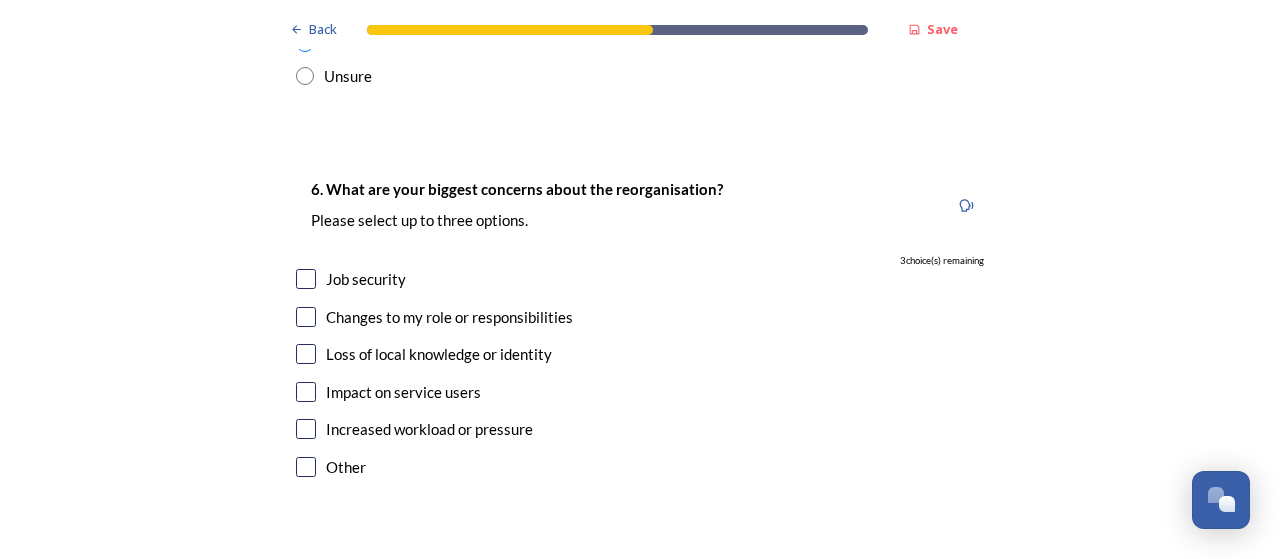 scroll, scrollTop: 3802, scrollLeft: 0, axis: vertical 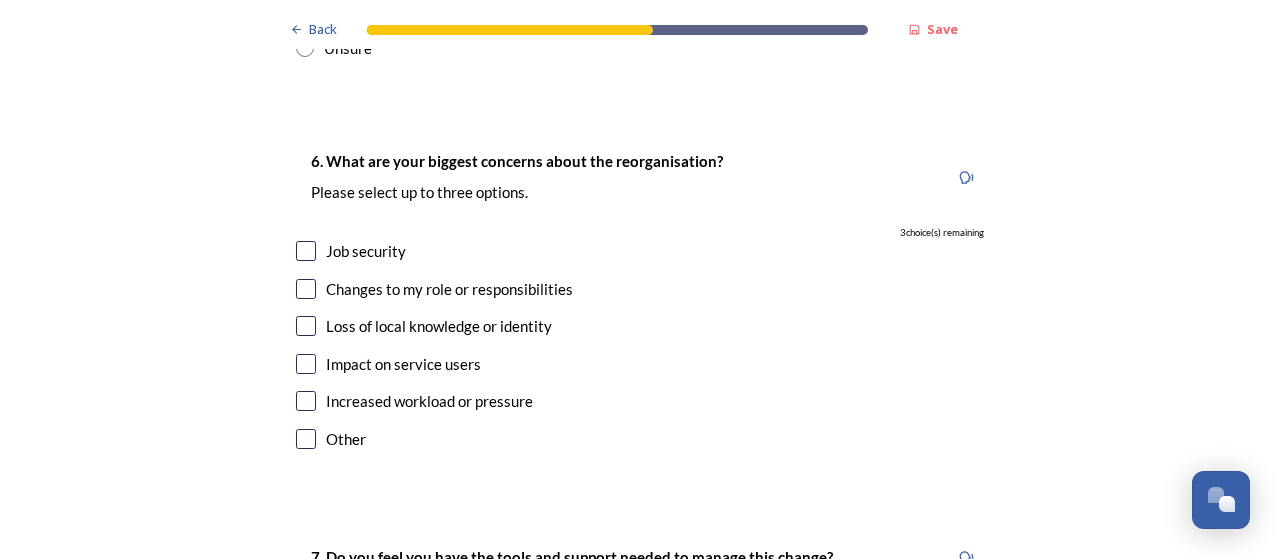click at bounding box center (306, 251) 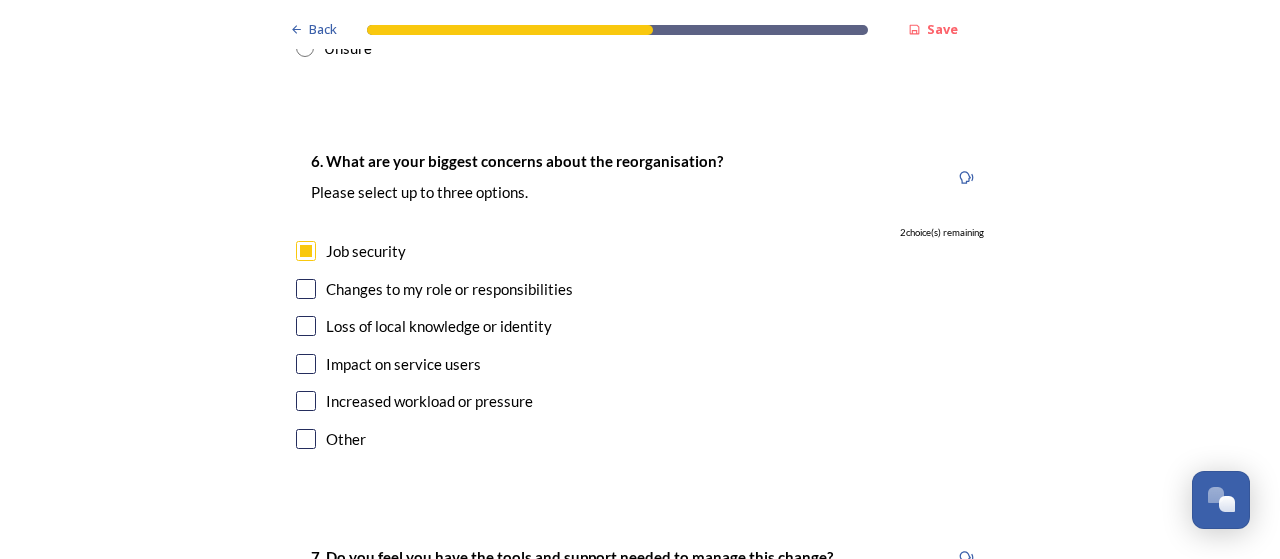 click at bounding box center (306, 401) 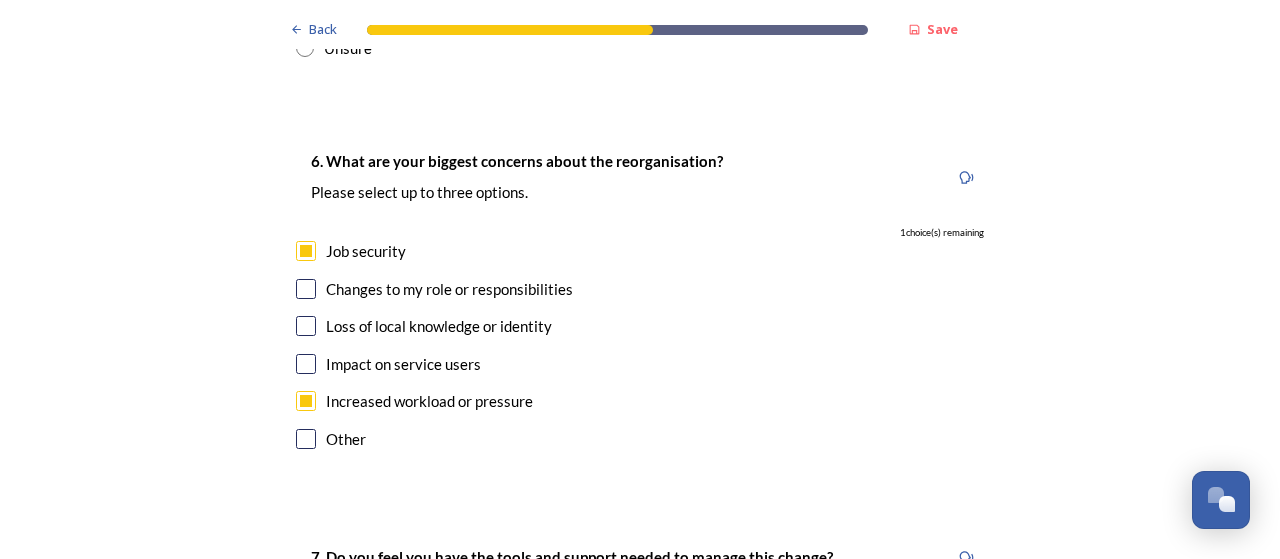 click at bounding box center [306, 289] 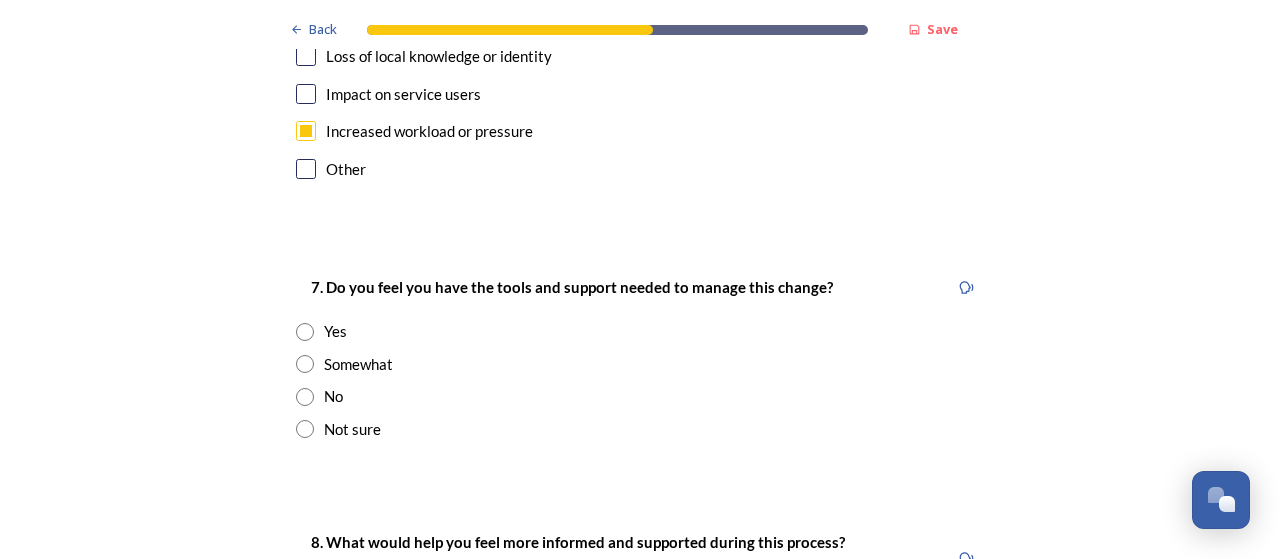 scroll, scrollTop: 4102, scrollLeft: 0, axis: vertical 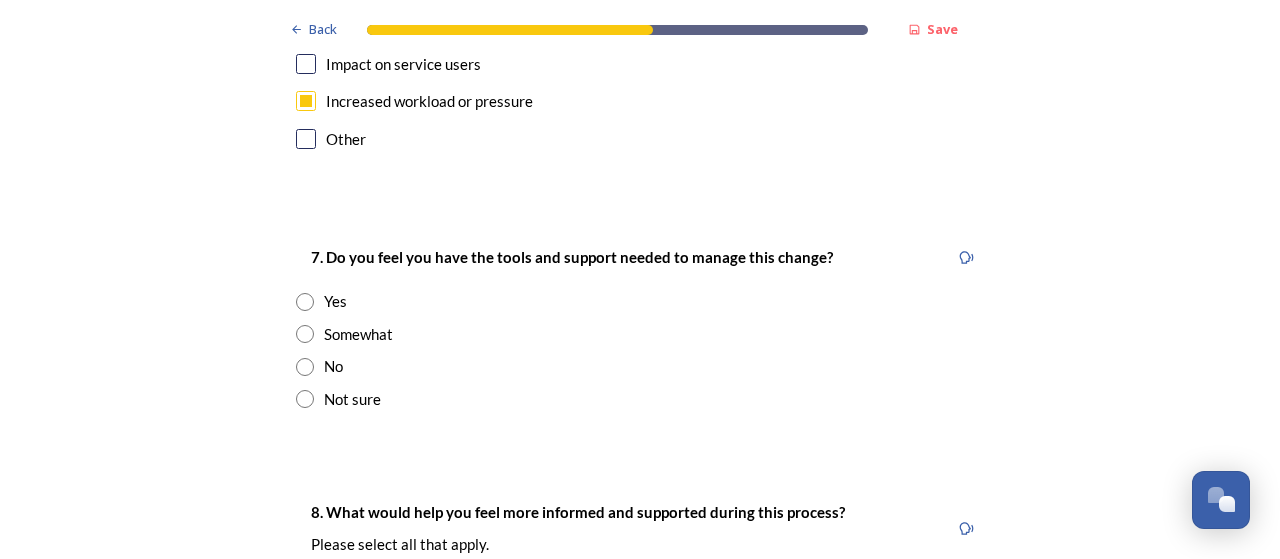 click at bounding box center (305, 367) 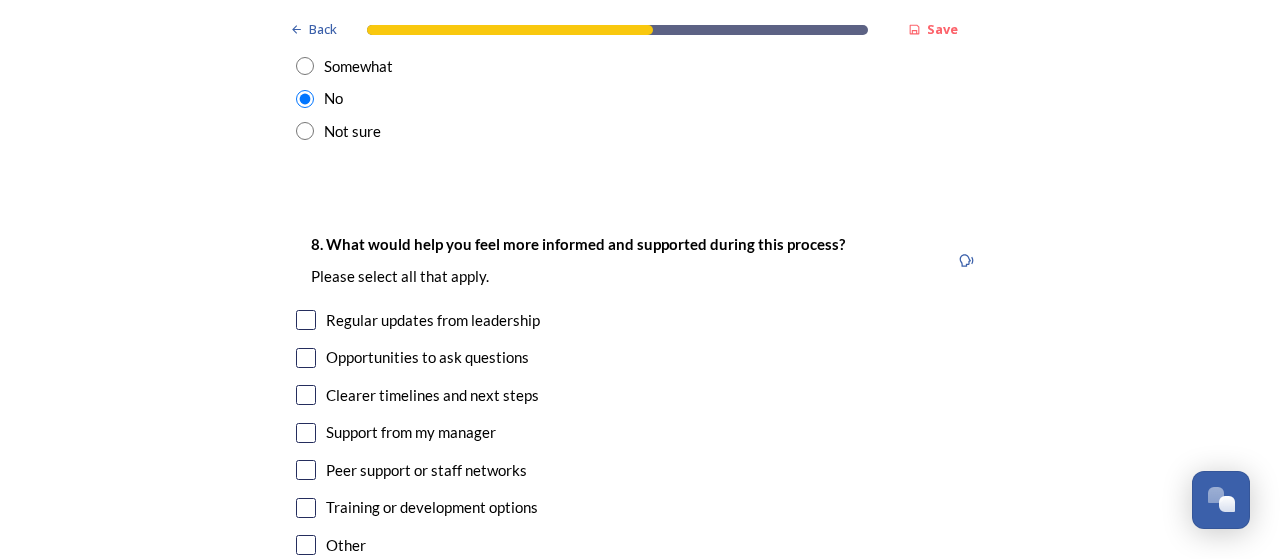 scroll, scrollTop: 4402, scrollLeft: 0, axis: vertical 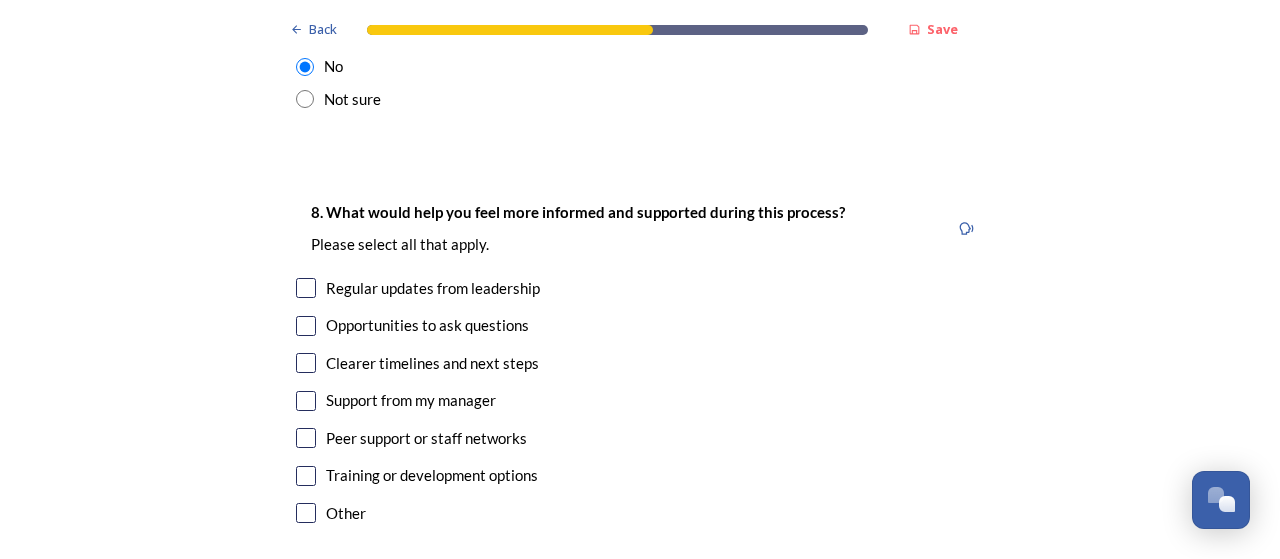 click at bounding box center [306, 288] 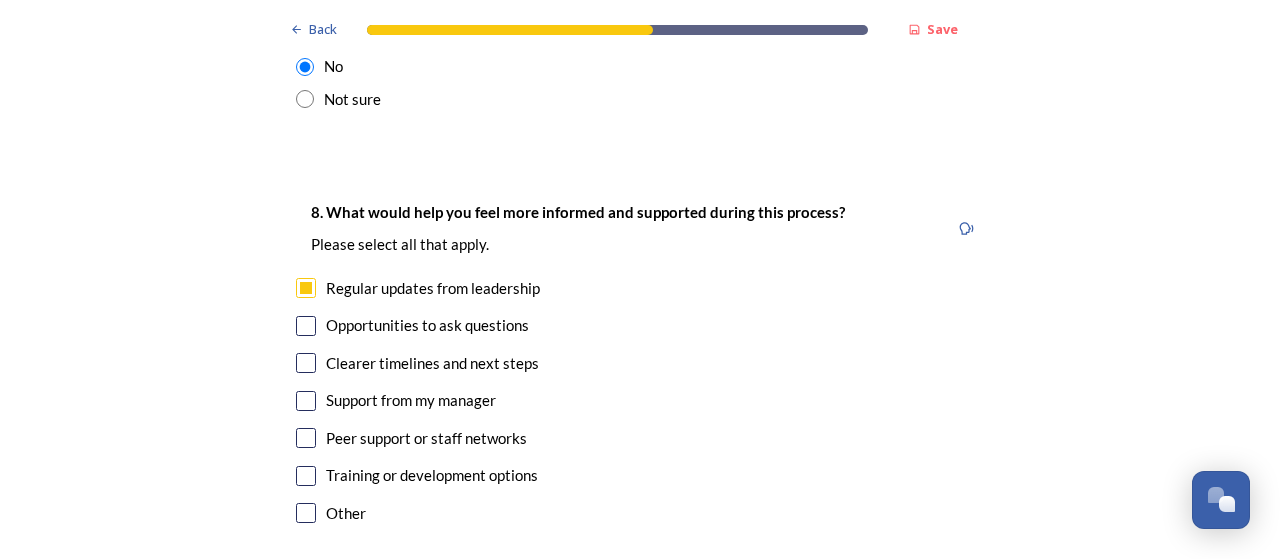 click at bounding box center (306, 363) 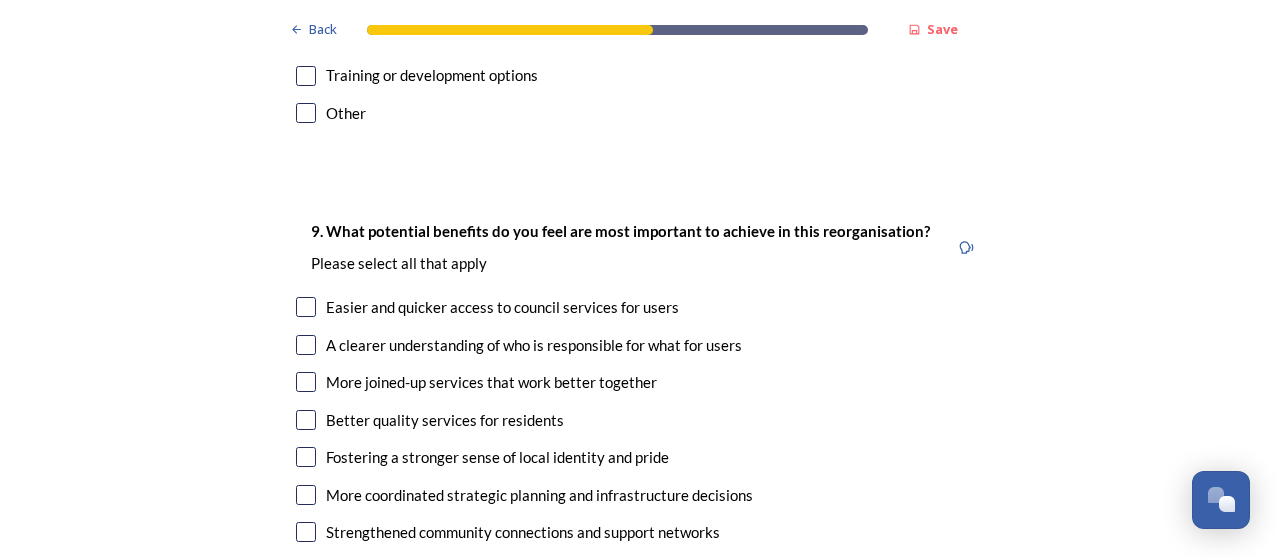 scroll, scrollTop: 4902, scrollLeft: 0, axis: vertical 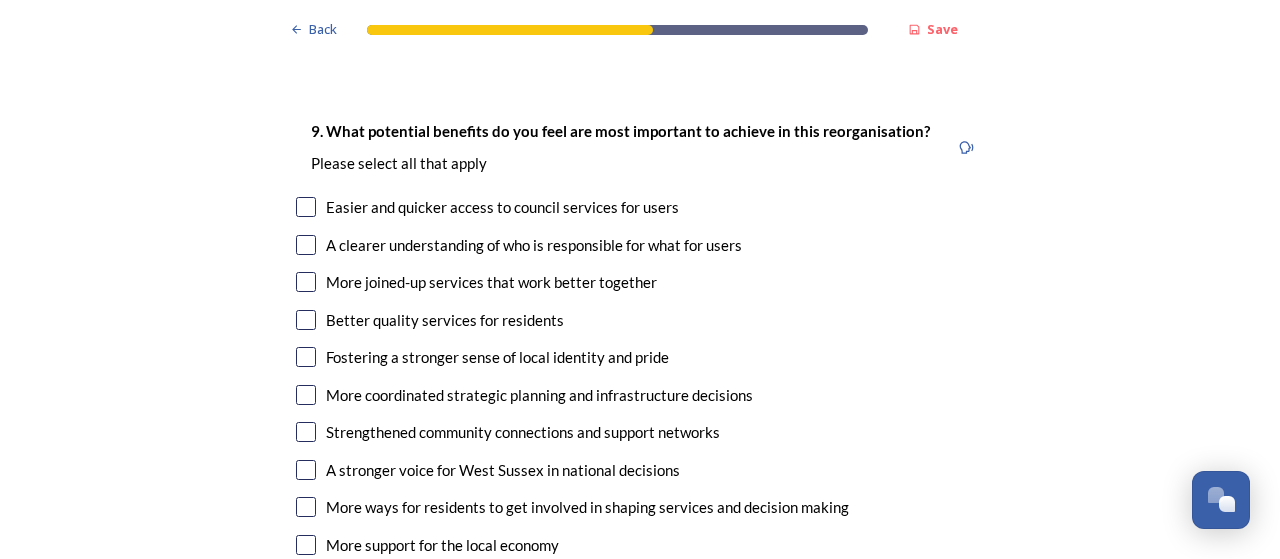 click at bounding box center [306, 245] 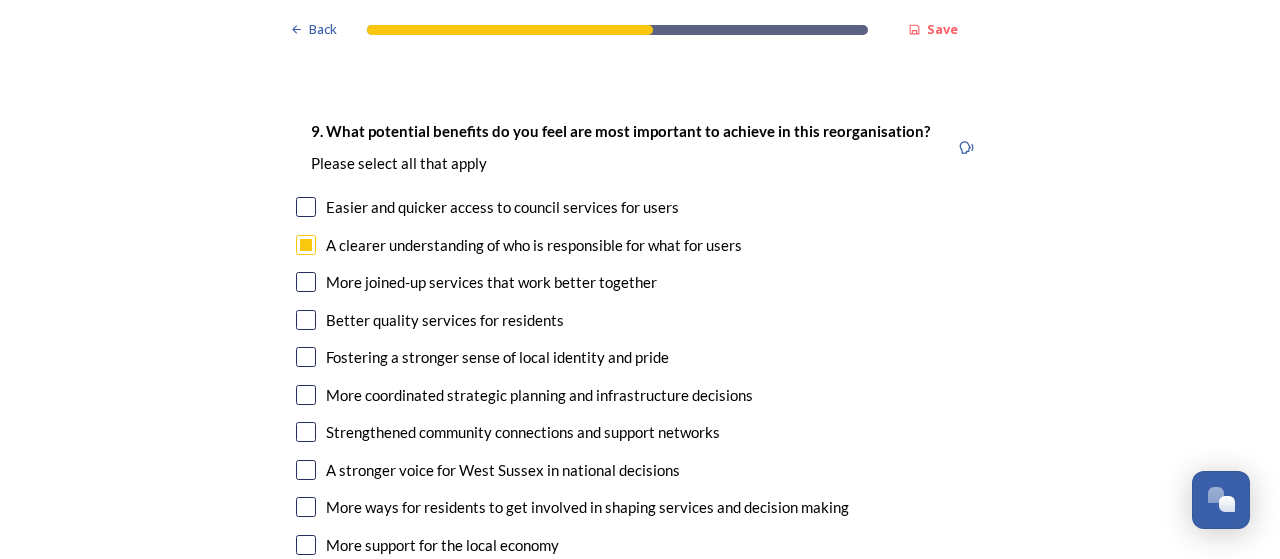 click at bounding box center (306, 282) 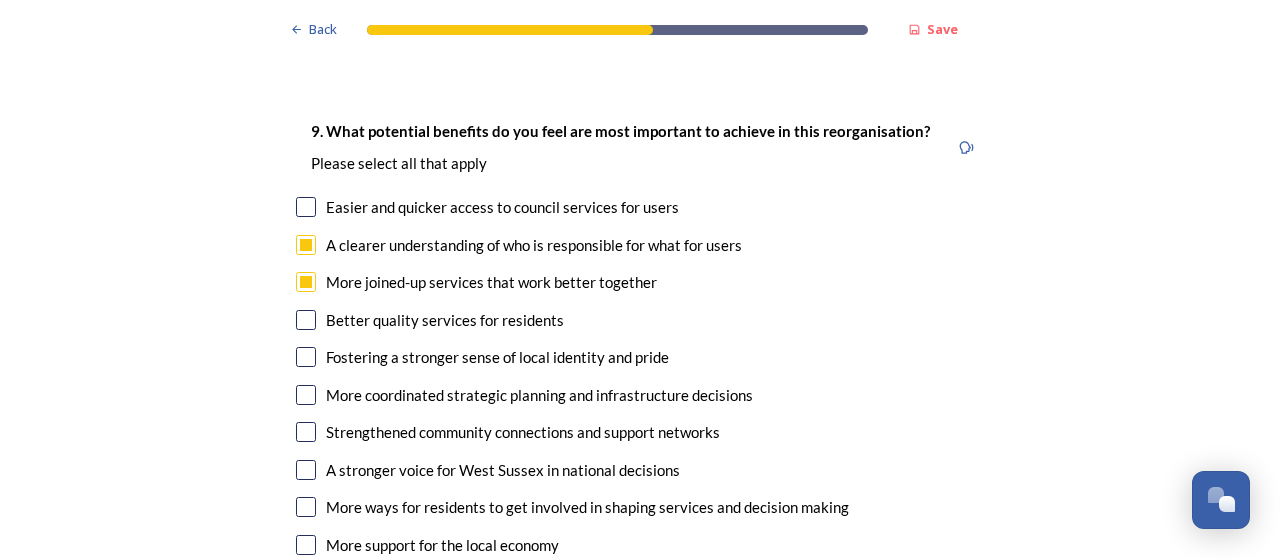 click at bounding box center (306, 320) 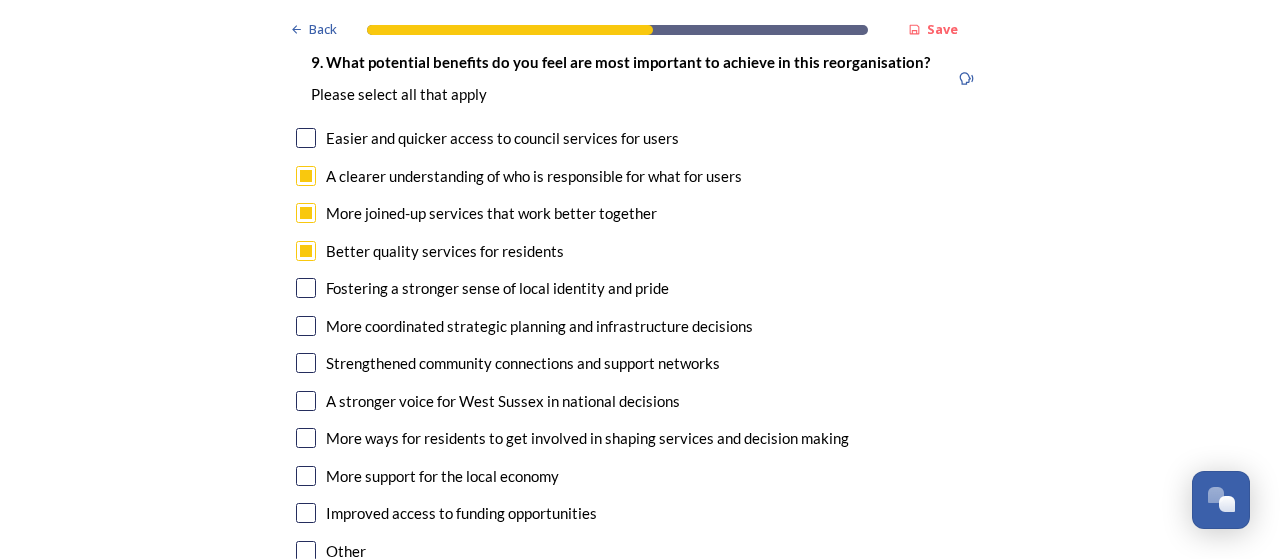 scroll, scrollTop: 5002, scrollLeft: 0, axis: vertical 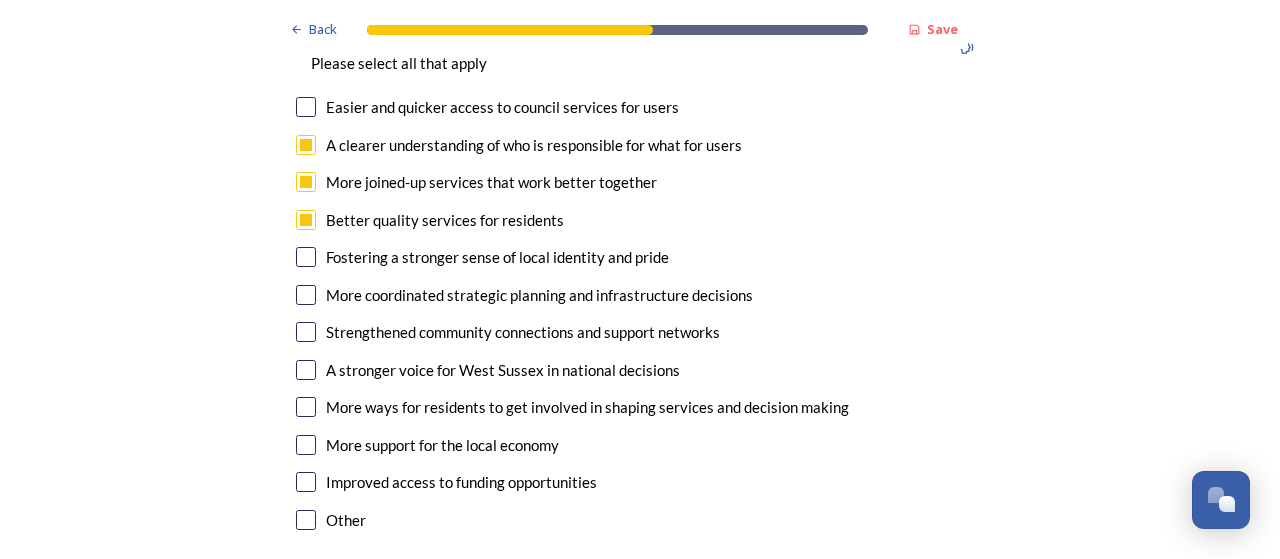 click at bounding box center [306, 295] 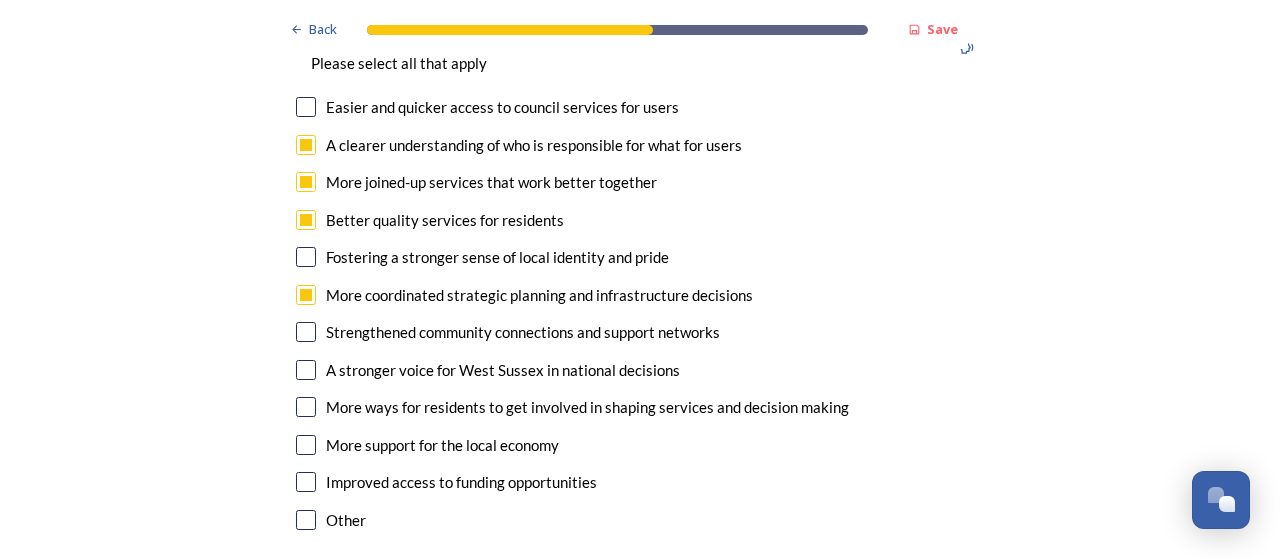 click at bounding box center [306, 370] 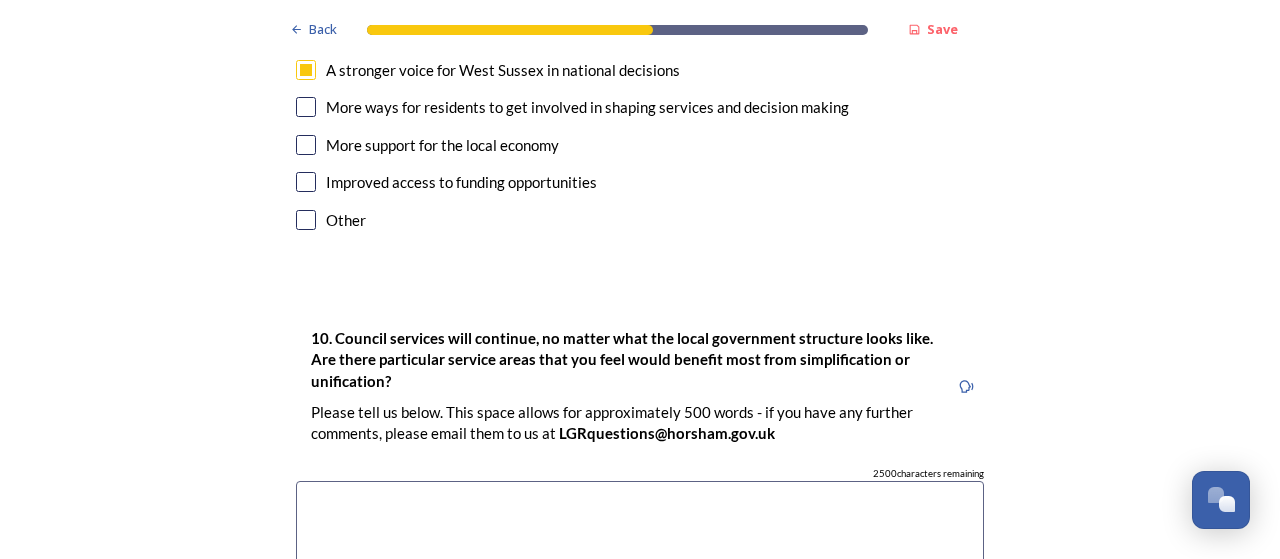 scroll, scrollTop: 5102, scrollLeft: 0, axis: vertical 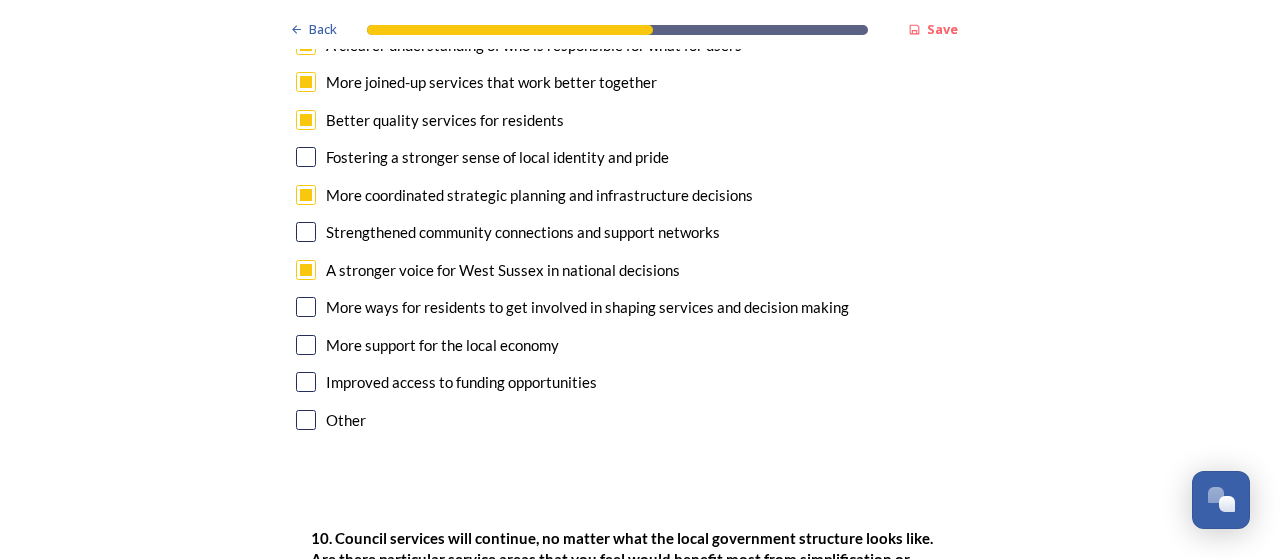 click at bounding box center [306, 345] 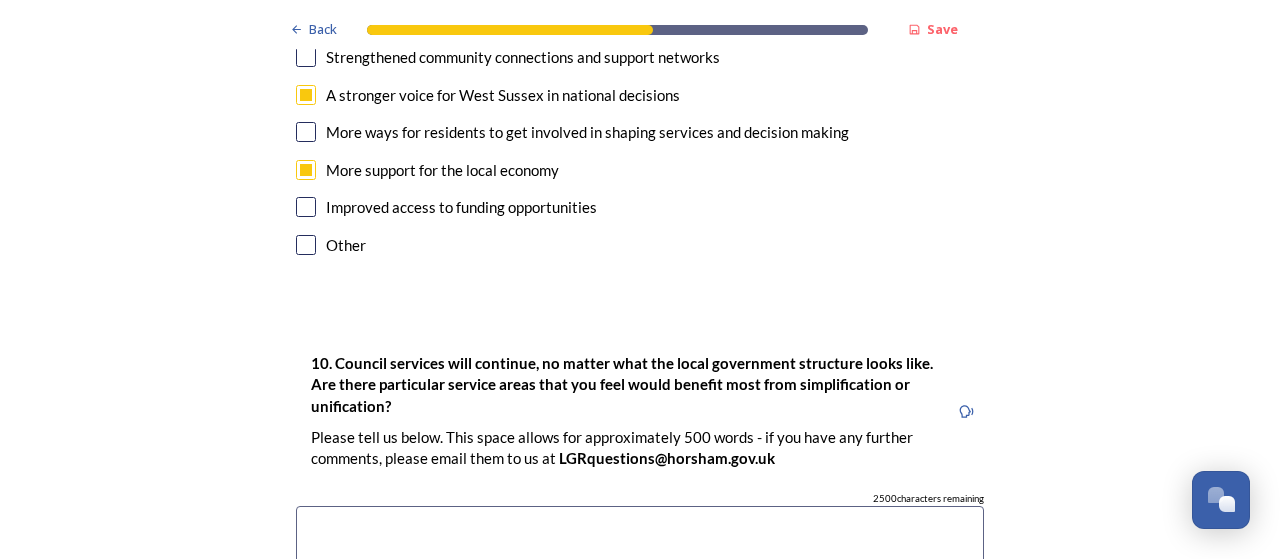 scroll, scrollTop: 5302, scrollLeft: 0, axis: vertical 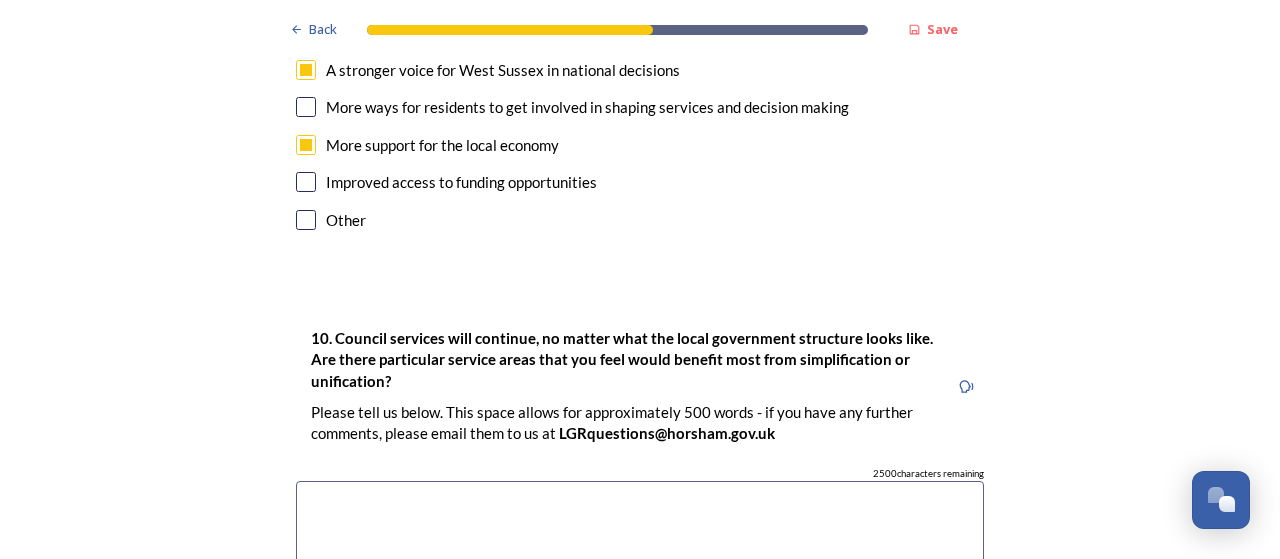 click at bounding box center [640, 593] 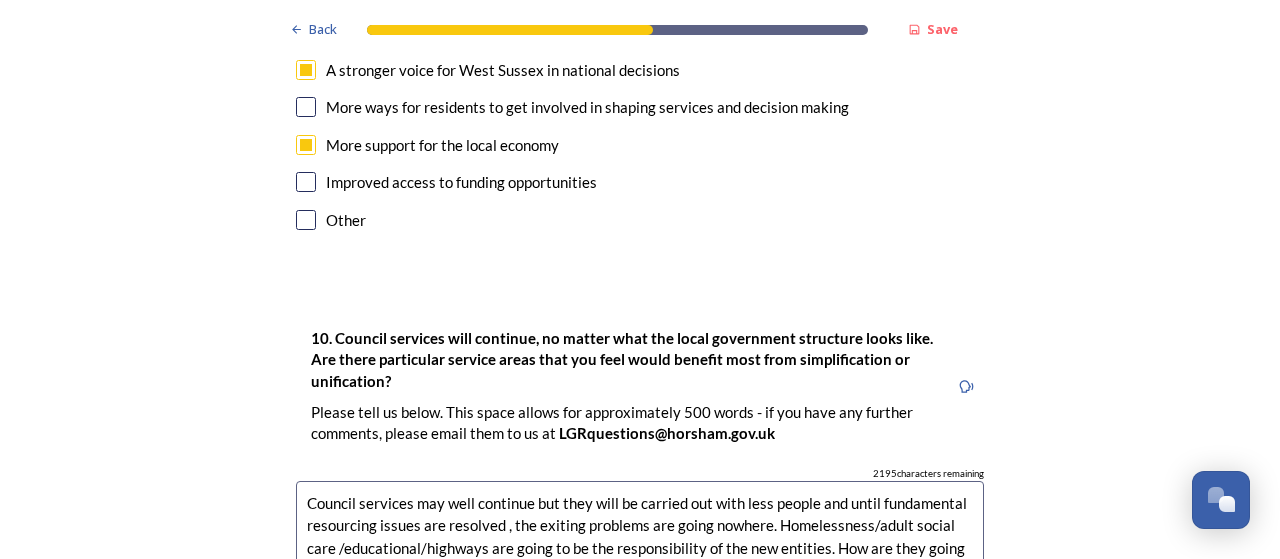 scroll, scrollTop: 5322, scrollLeft: 0, axis: vertical 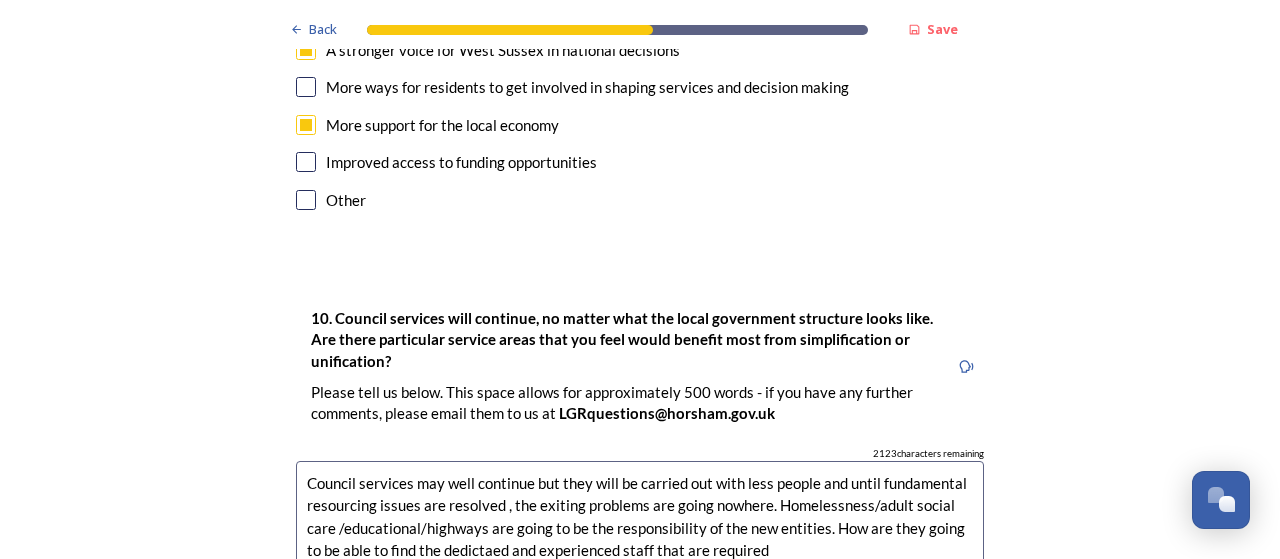 click on "Council services may well continue but they will be carried out with less people and until fundamental resourcing issues are resolved , the exiting problems are going nowhere. Homelessness/adult social care /educational/highways are going to be the responsibility of the new entities. How are they going to be able to find the dedictaed and experienced staff that are required" at bounding box center [640, 573] 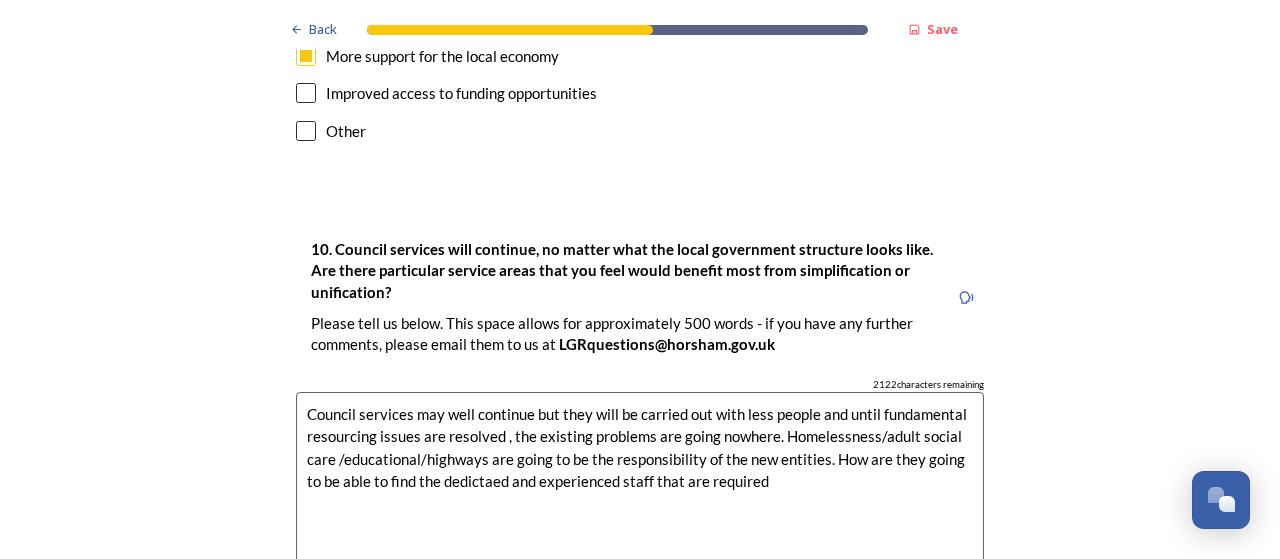 scroll, scrollTop: 5422, scrollLeft: 0, axis: vertical 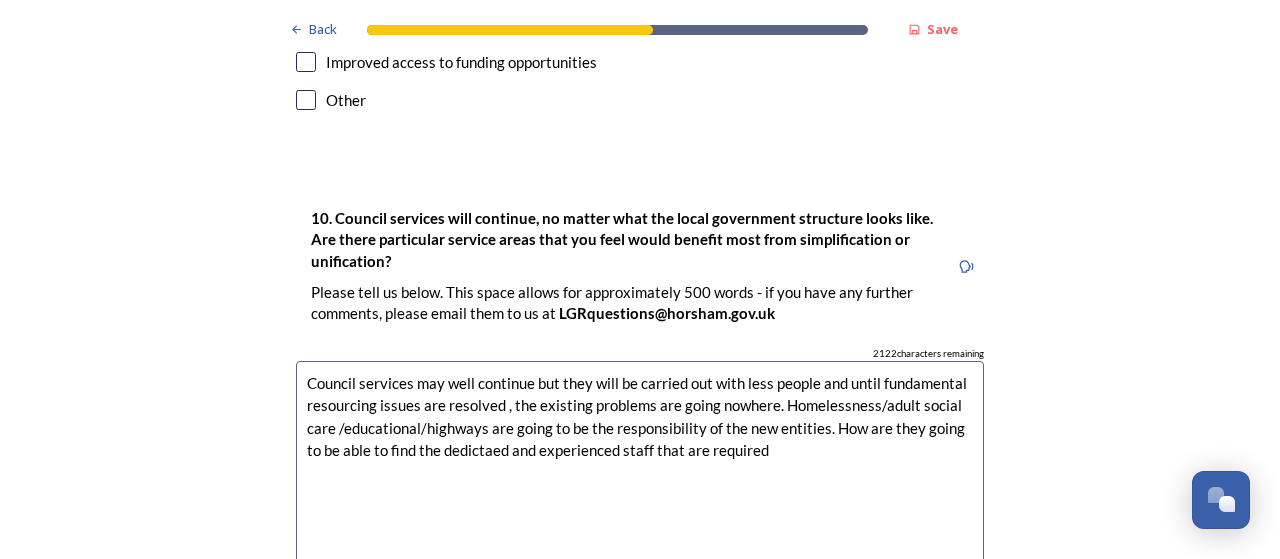 click on "Council services may well continue but they will be carried out with less people and until fundamental resourcing issues are resolved , the existing problems are going nowhere. Homelessness/adult social care /educational/highways are going to be the responsibility of the new entities. How are they going to be able to find the dedictaed and experienced staff that are required" at bounding box center [640, 473] 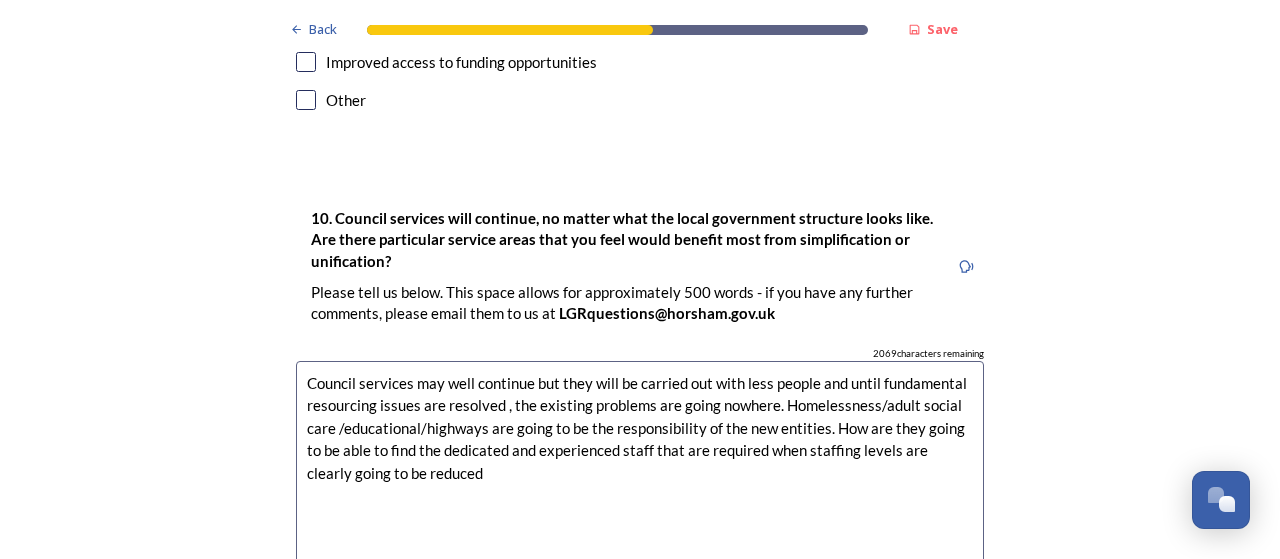 click on "Council services may well continue but they will be carried out with less people and until fundamental resourcing issues are resolved , the existing problems are going nowhere. Homelessness/adult social care /educational/highways are going to be the responsibility of the new entities. How are they going to be able to find the dedicated and experienced staff that are required when staffing levels are clearly going to be reduced" at bounding box center (640, 473) 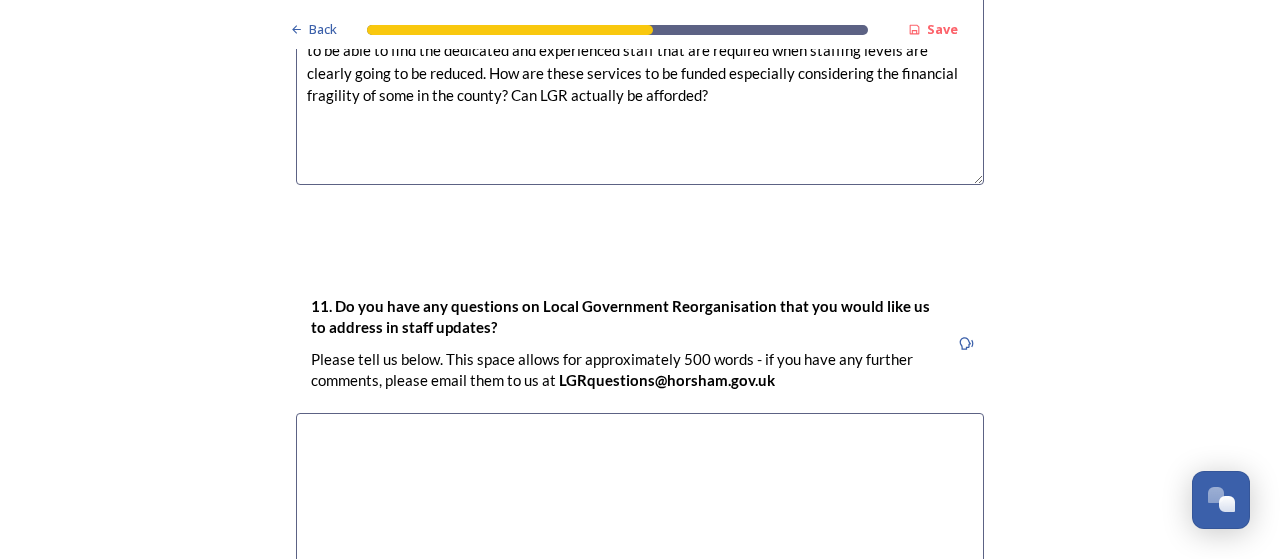 scroll, scrollTop: 5922, scrollLeft: 0, axis: vertical 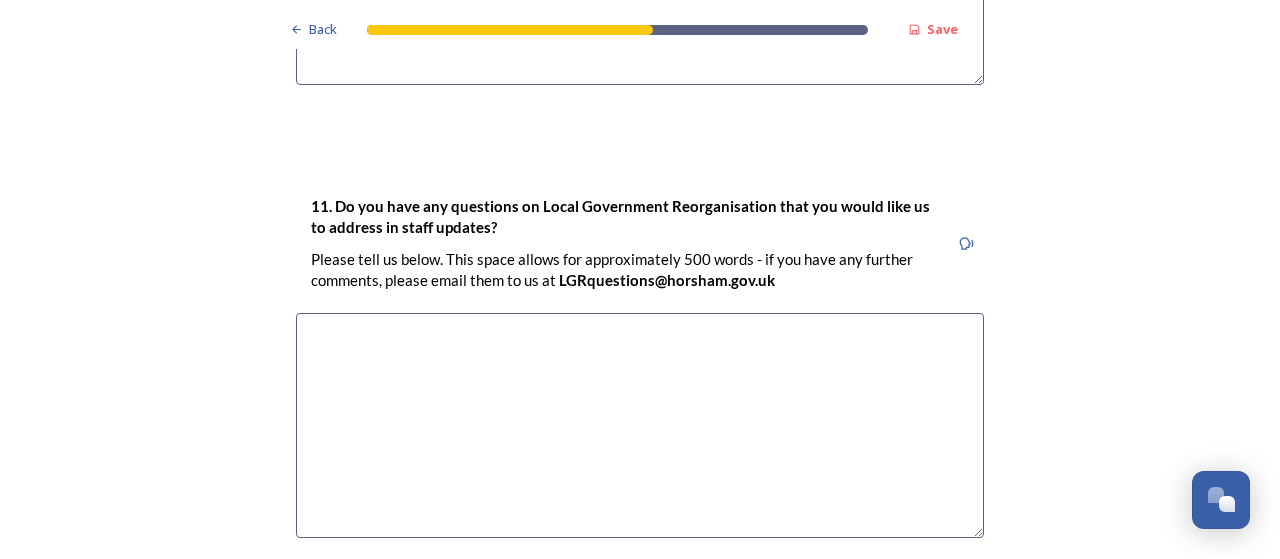type on "Council services may well continue but they will be carried out with less people and until fundamental resourcing issues are resolved , the existing problems are going nowhere. Homelessness/adult social care /educational/highways are going to be the responsibility of the new entities. How are they going to be able to find the dedicated and experienced staff that are required when staffing levels are clearly going to be reduced. How are these services to be funded especially considering the financial fragility of some in the county? Can LGR actually be afforded?" 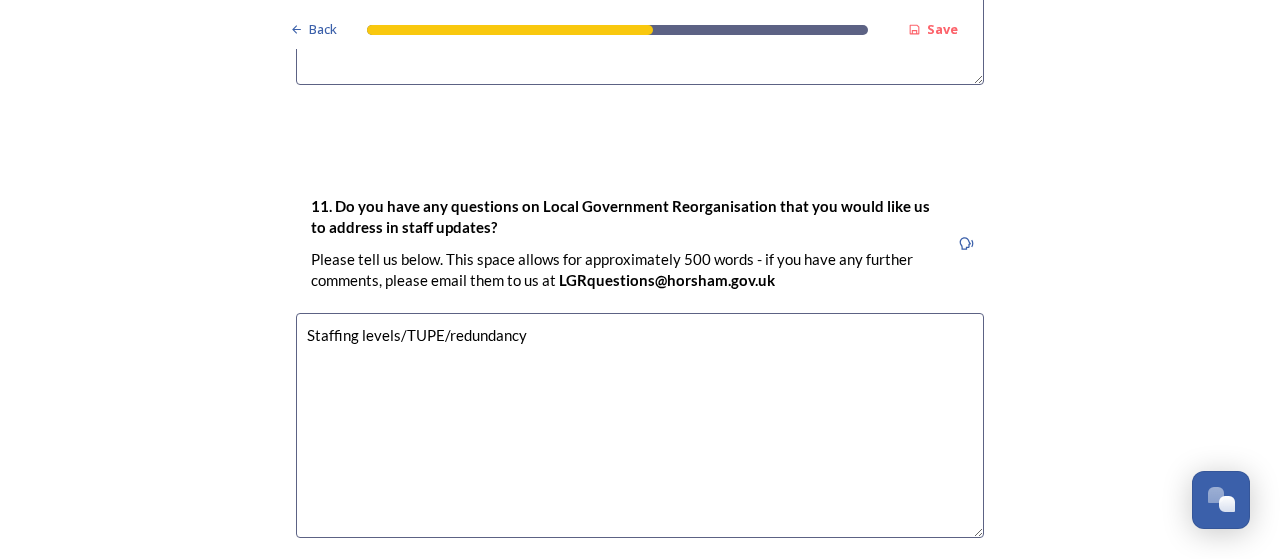 click on "Staffing levels/TUPE/redundancy" at bounding box center [640, 425] 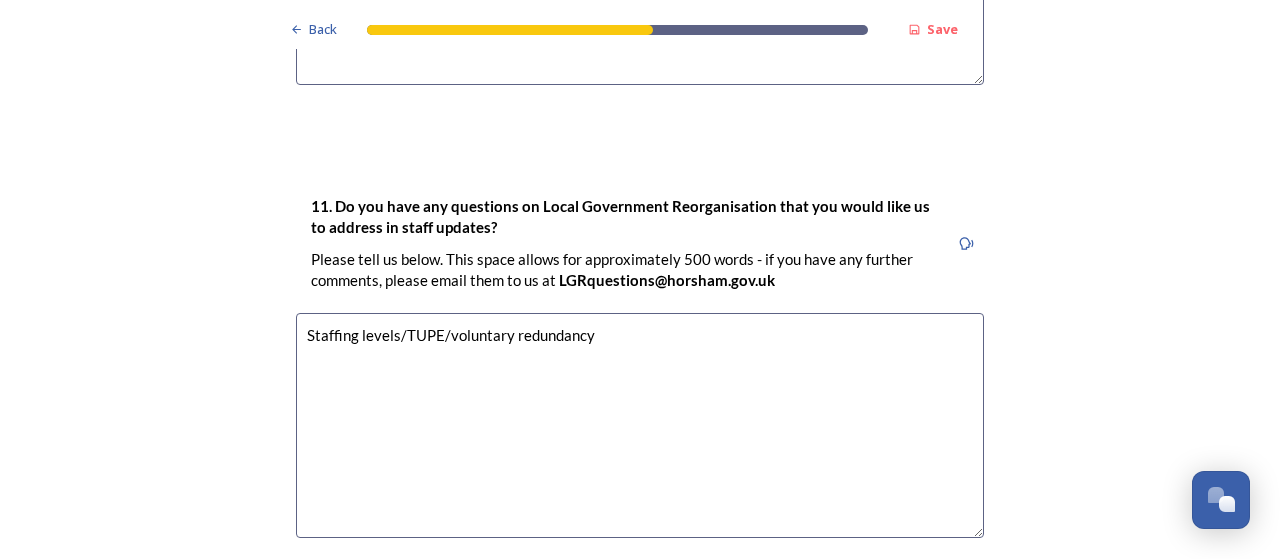 click on "Staffing levels/TUPE/voluntary redundancy" at bounding box center (640, 425) 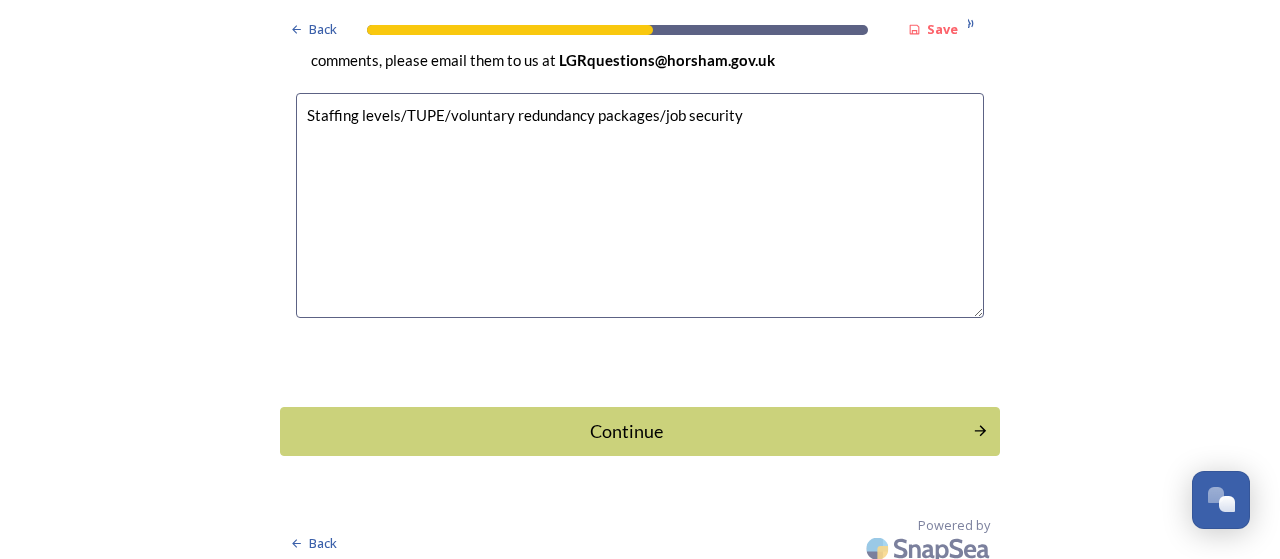 scroll, scrollTop: 6152, scrollLeft: 0, axis: vertical 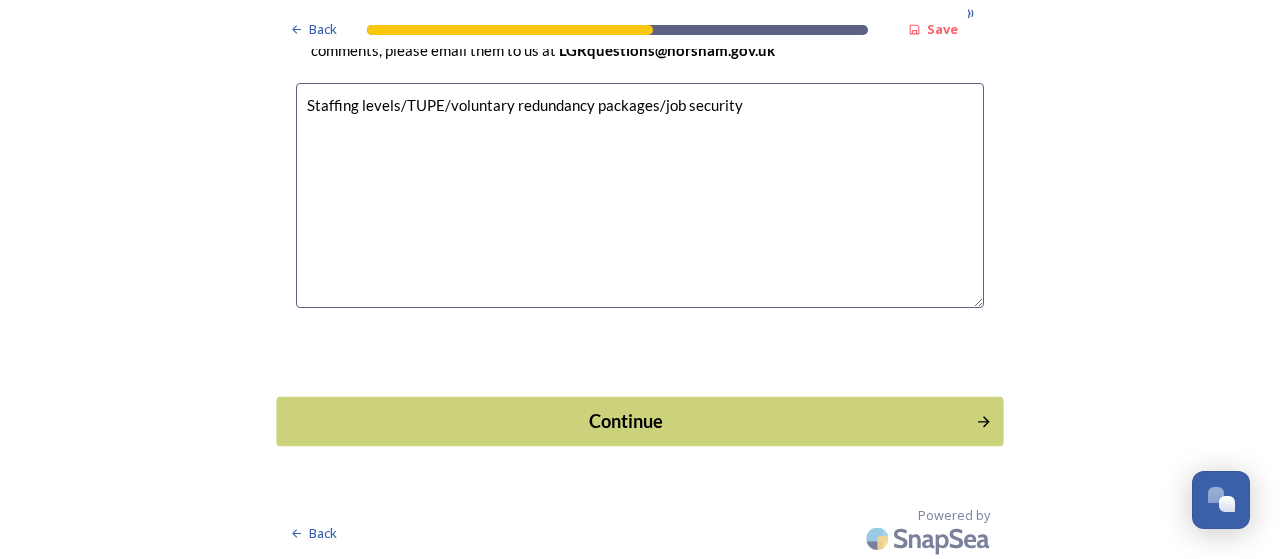 type on "Staffing levels/TUPE/voluntary redundancy packages/job security" 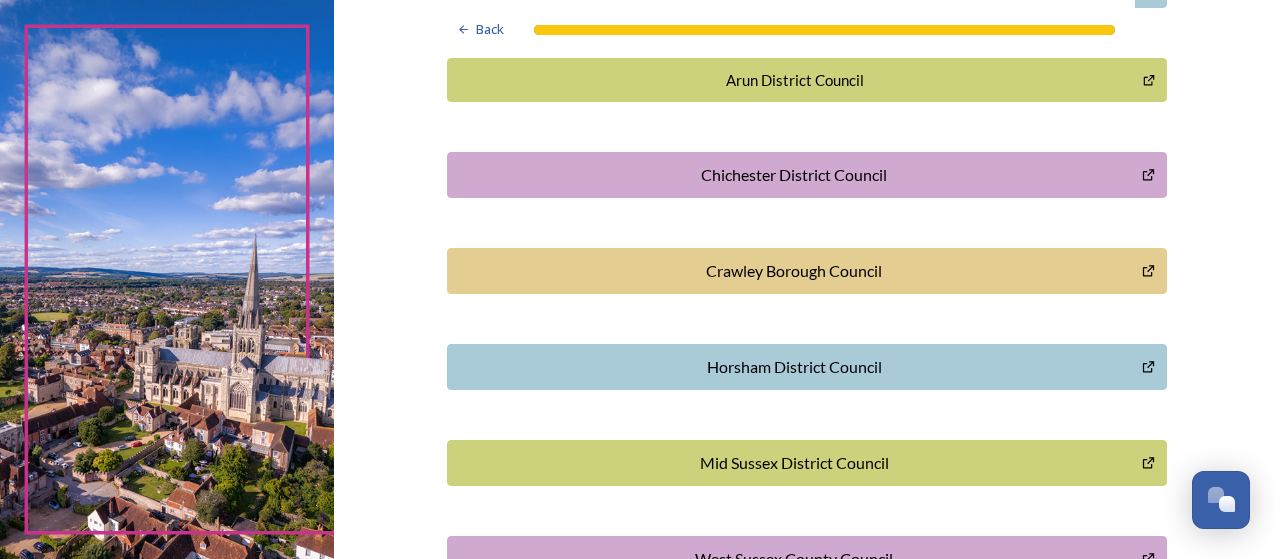 scroll, scrollTop: 424, scrollLeft: 0, axis: vertical 